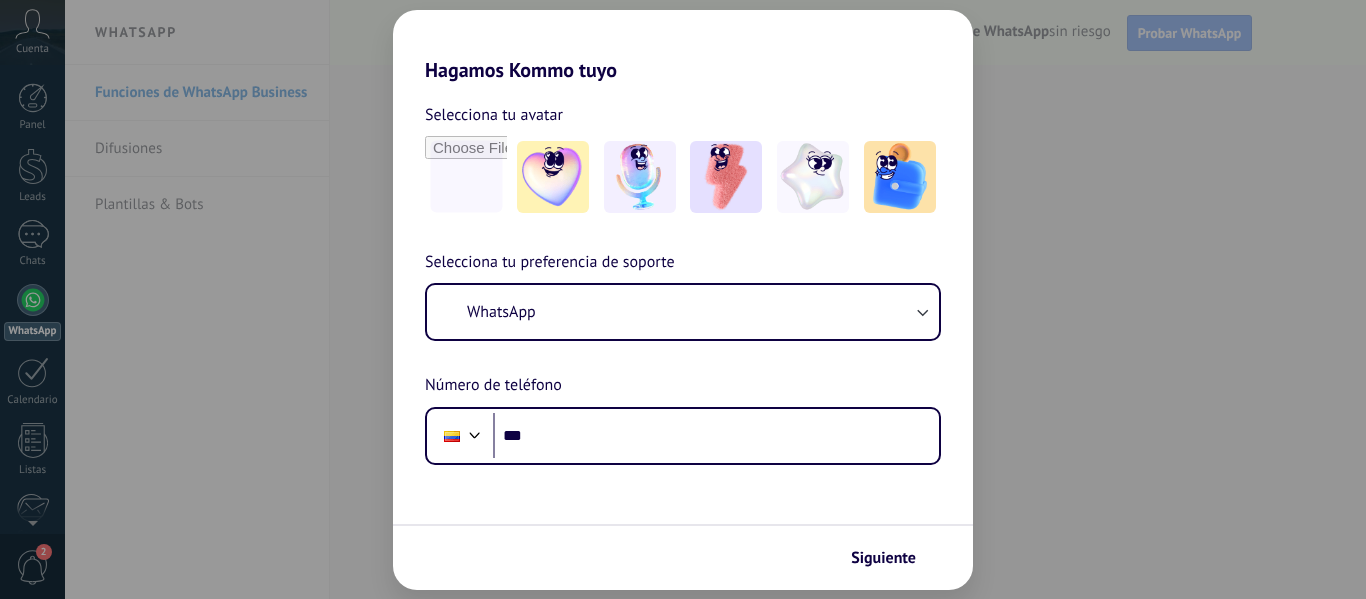 scroll, scrollTop: 0, scrollLeft: 0, axis: both 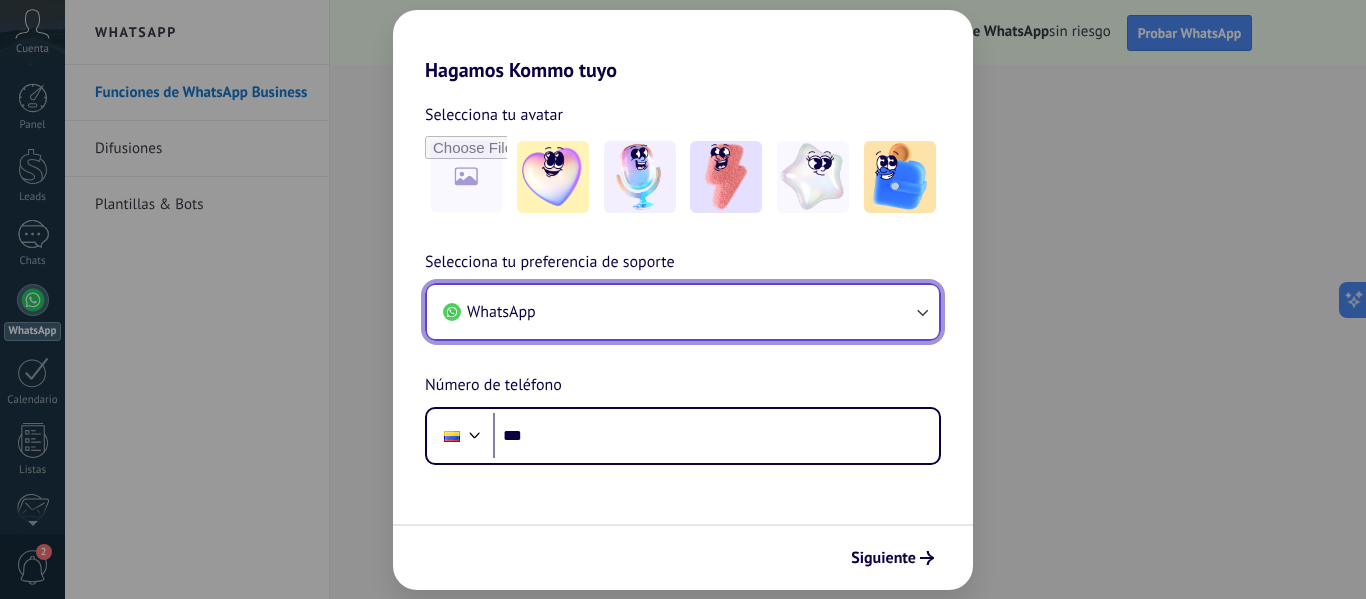 click on "WhatsApp" at bounding box center (683, 312) 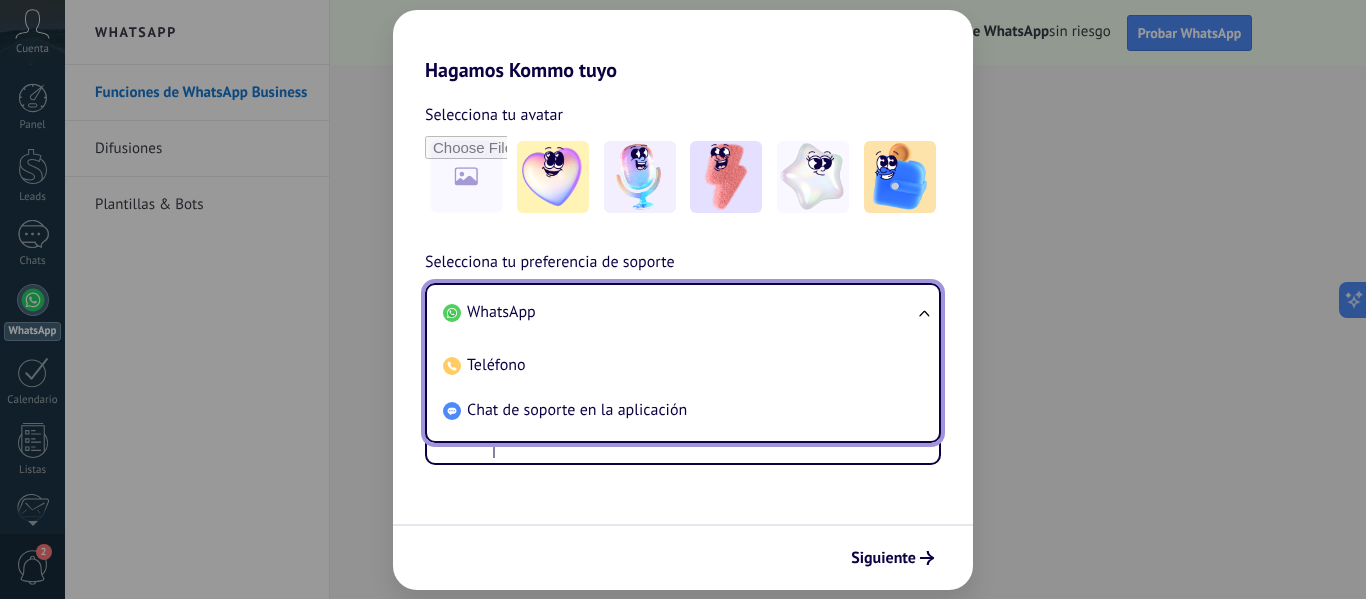 click on "WhatsApp" at bounding box center [501, 312] 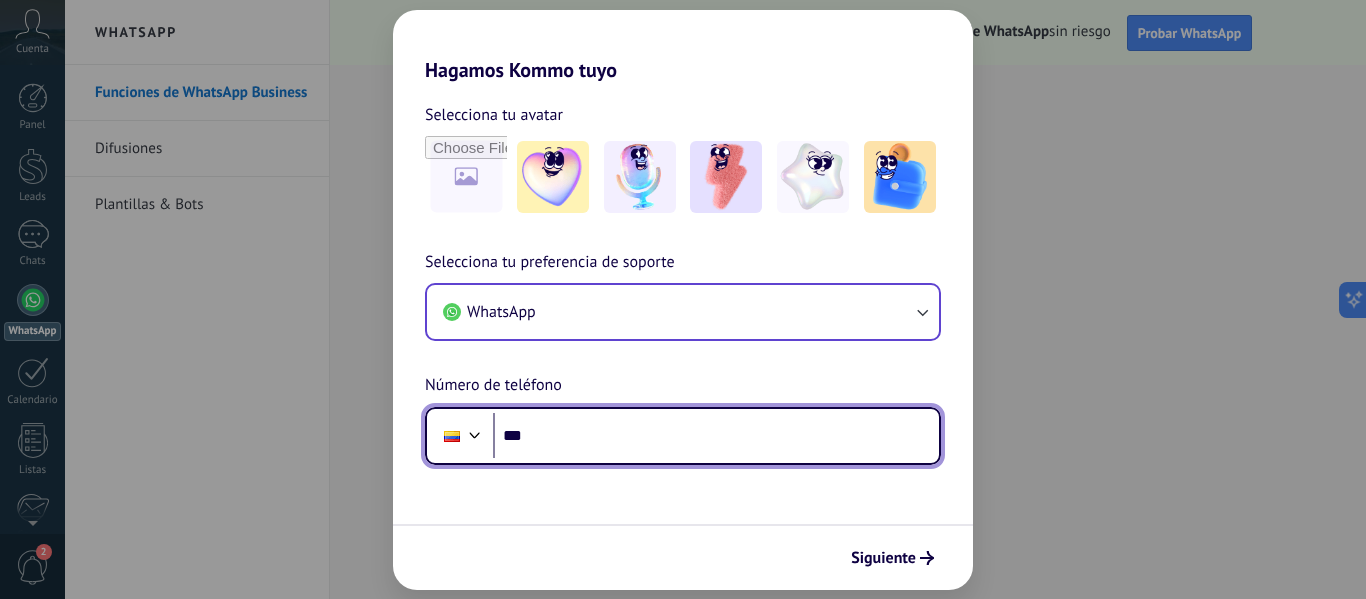 click on "***" at bounding box center [716, 436] 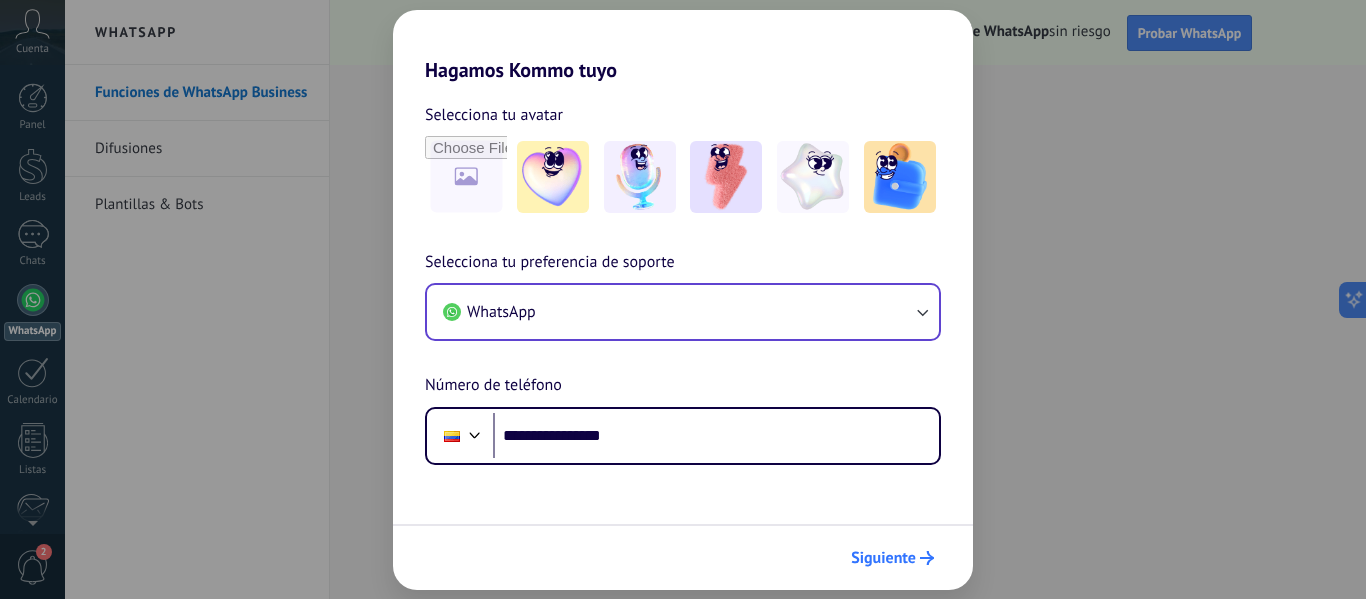 click on "Siguiente" at bounding box center (883, 558) 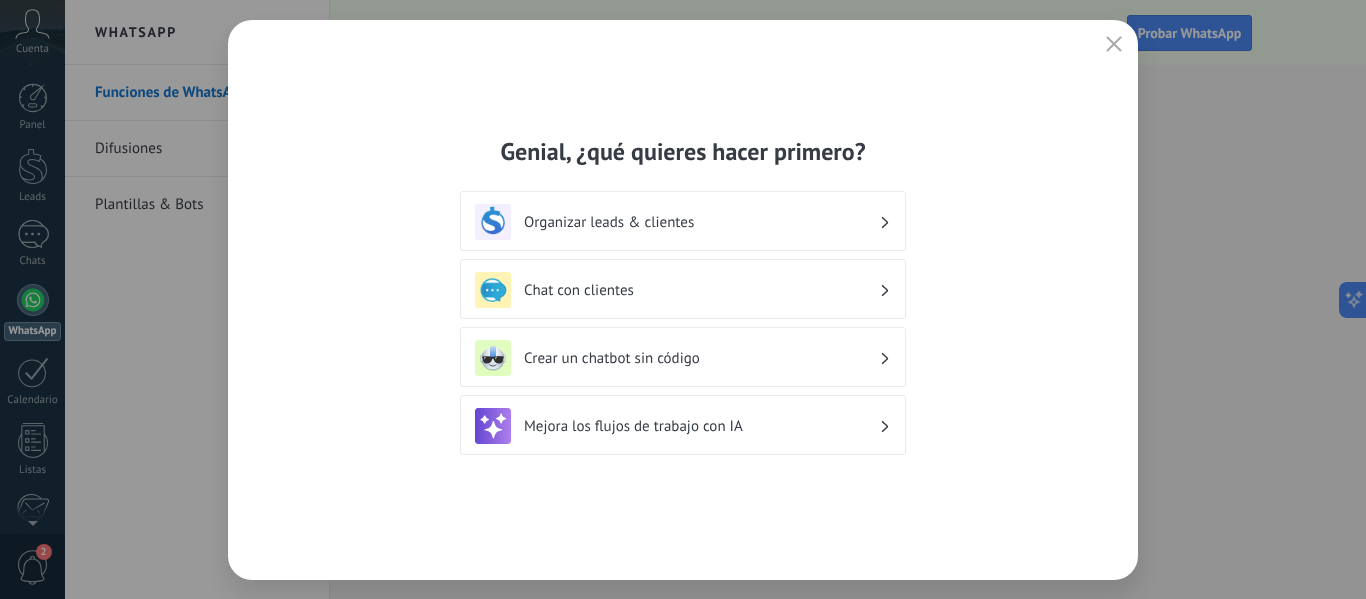 scroll, scrollTop: 0, scrollLeft: 0, axis: both 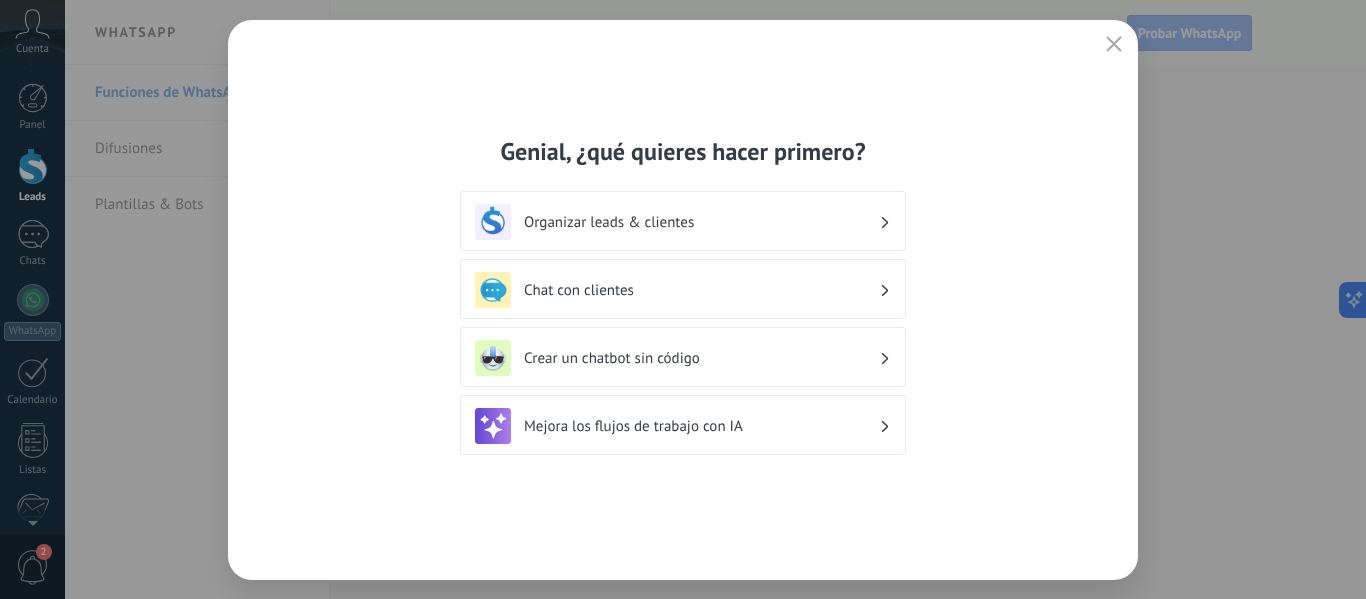 click on "Organizar leads & clientes" at bounding box center (701, 222) 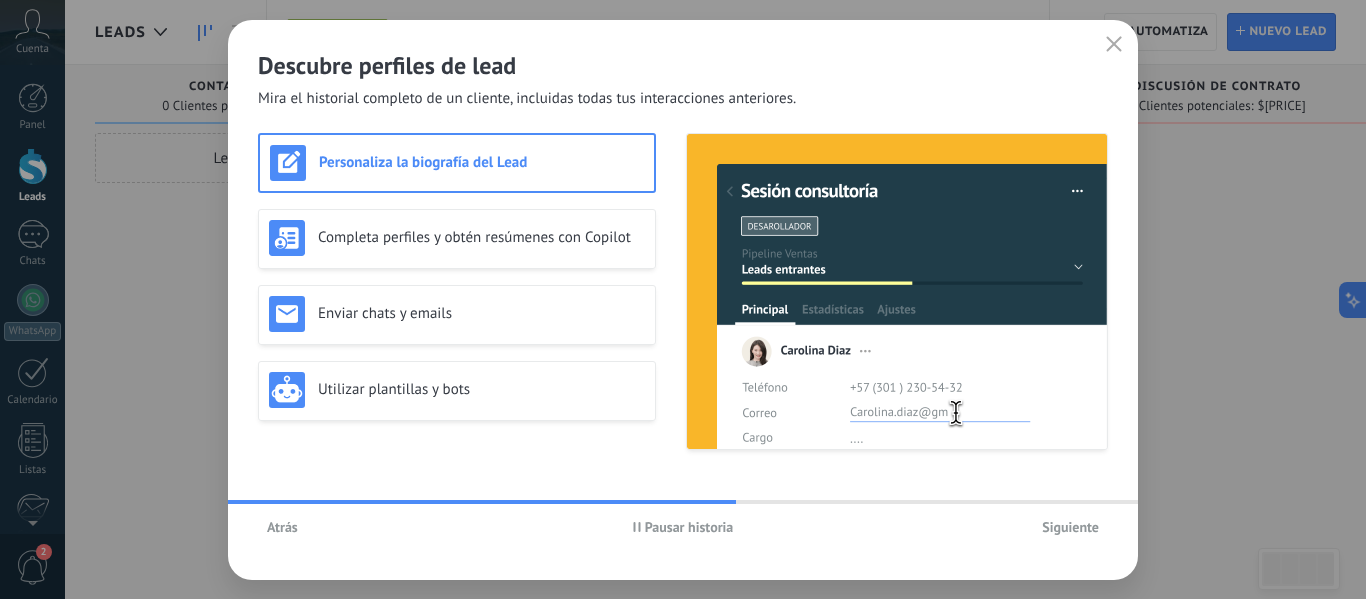 click on "Siguiente" at bounding box center [1070, 527] 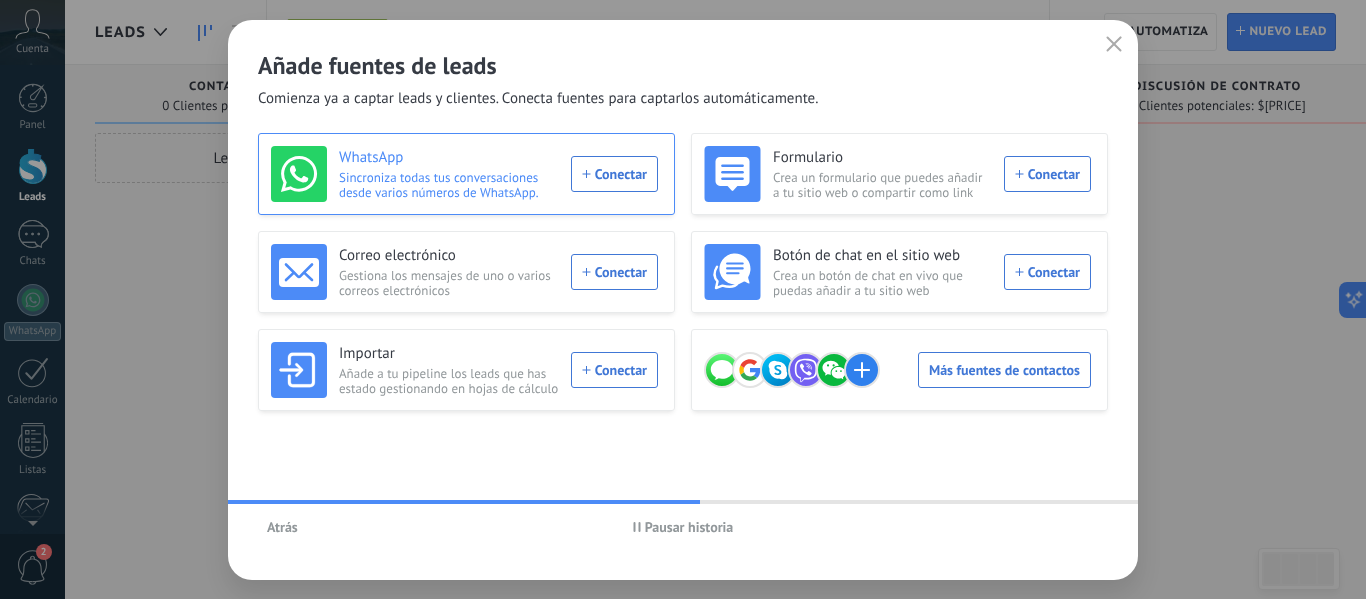 click on "WhatsApp Sincroniza todas tus conversaciones desde varios números de WhatsApp. Conectar" at bounding box center [464, 174] 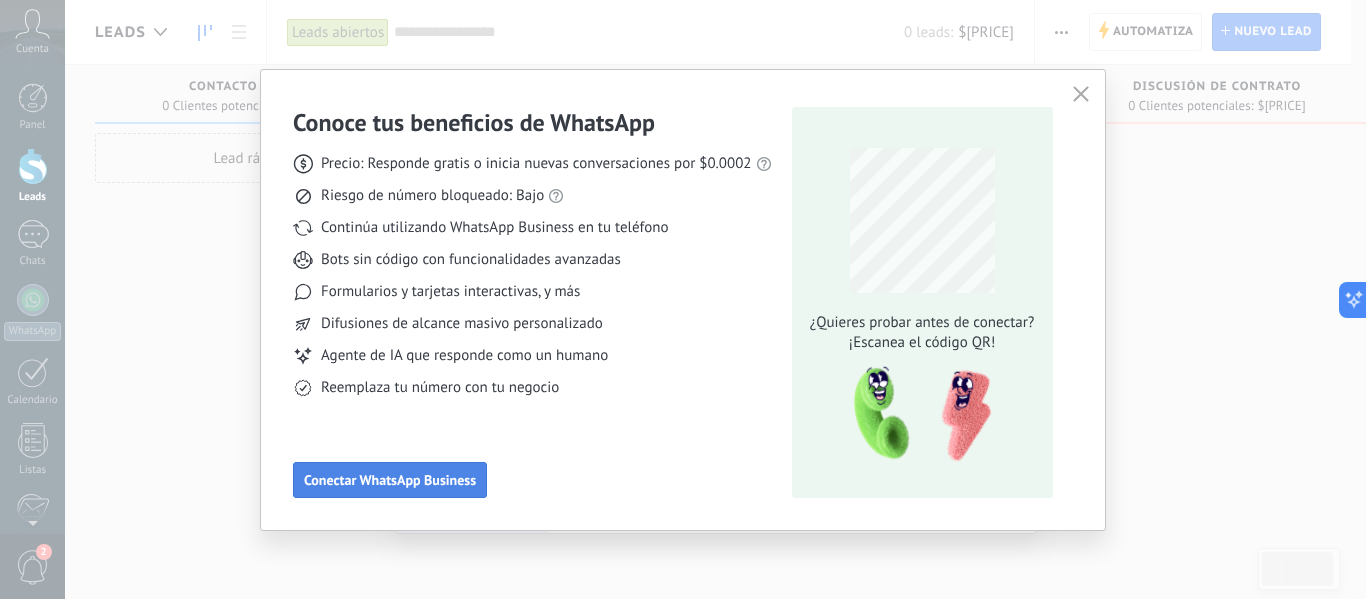 click on "Conectar WhatsApp Business" at bounding box center [390, 480] 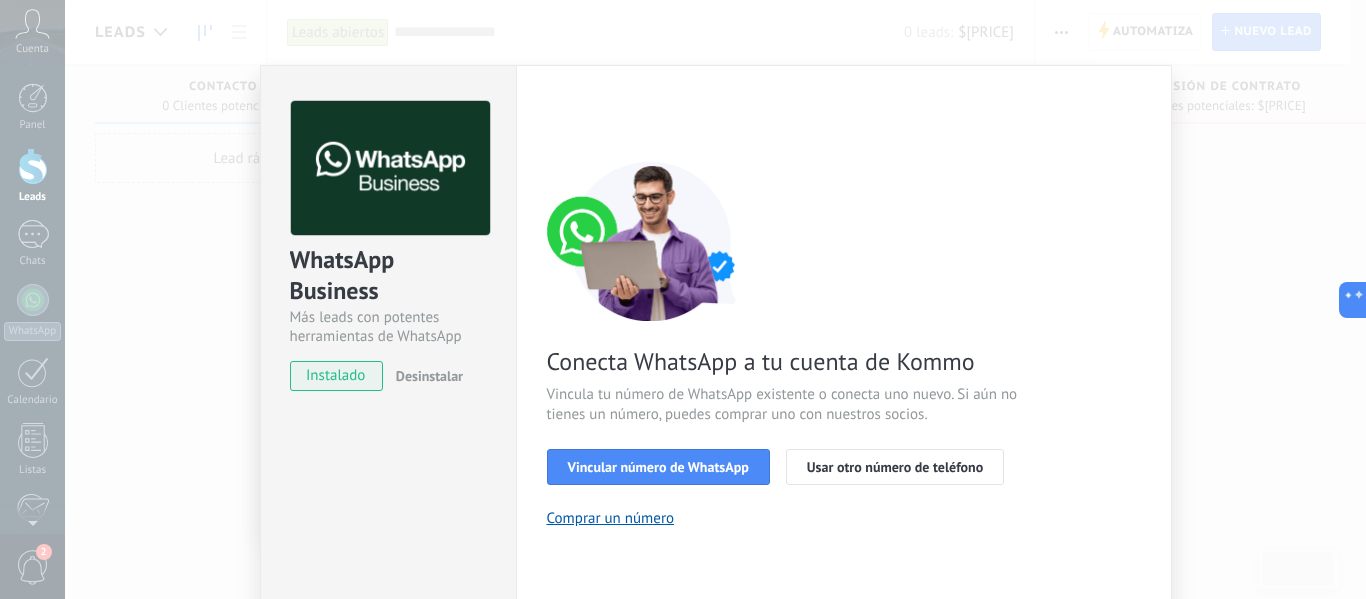 scroll, scrollTop: 100, scrollLeft: 0, axis: vertical 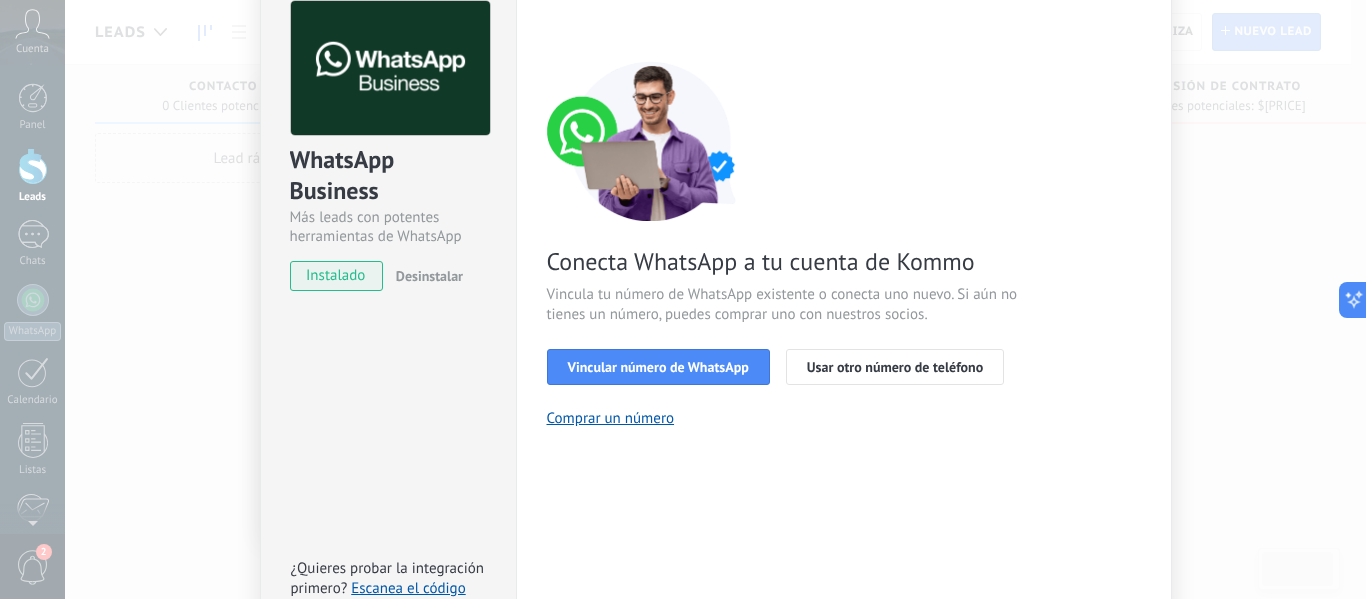 click on "Conecta WhatsApp a tu cuenta de Kommo" at bounding box center [785, 261] 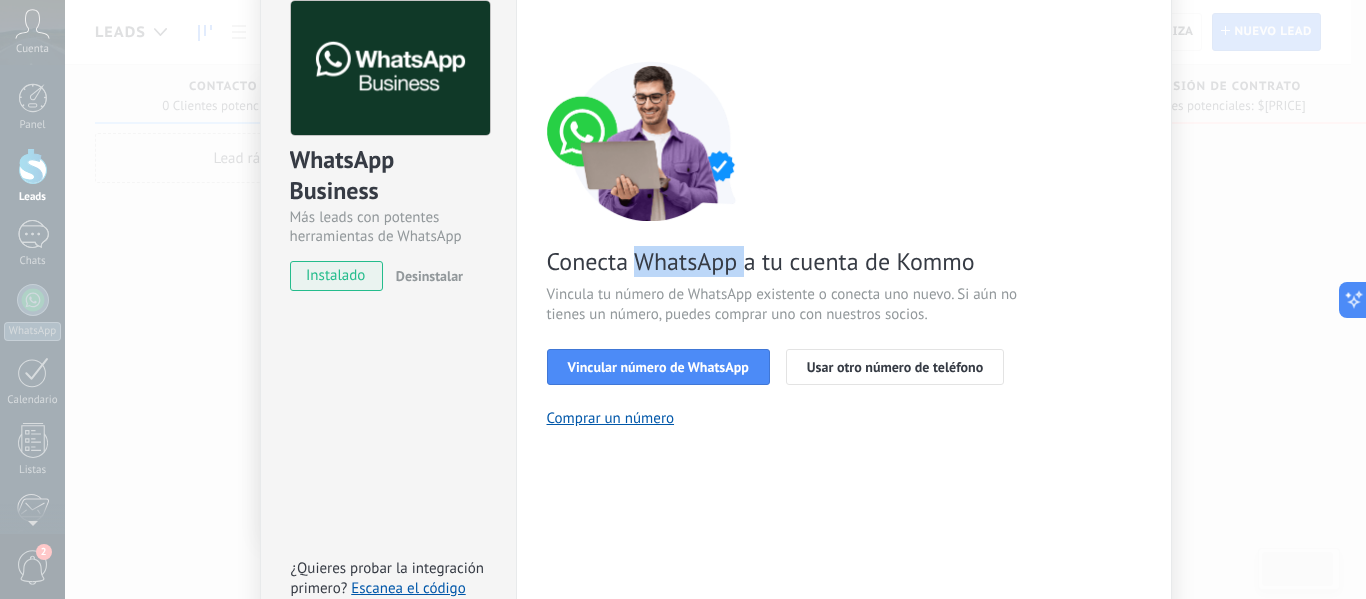 click on "Conecta WhatsApp a tu cuenta de Kommo" at bounding box center (785, 261) 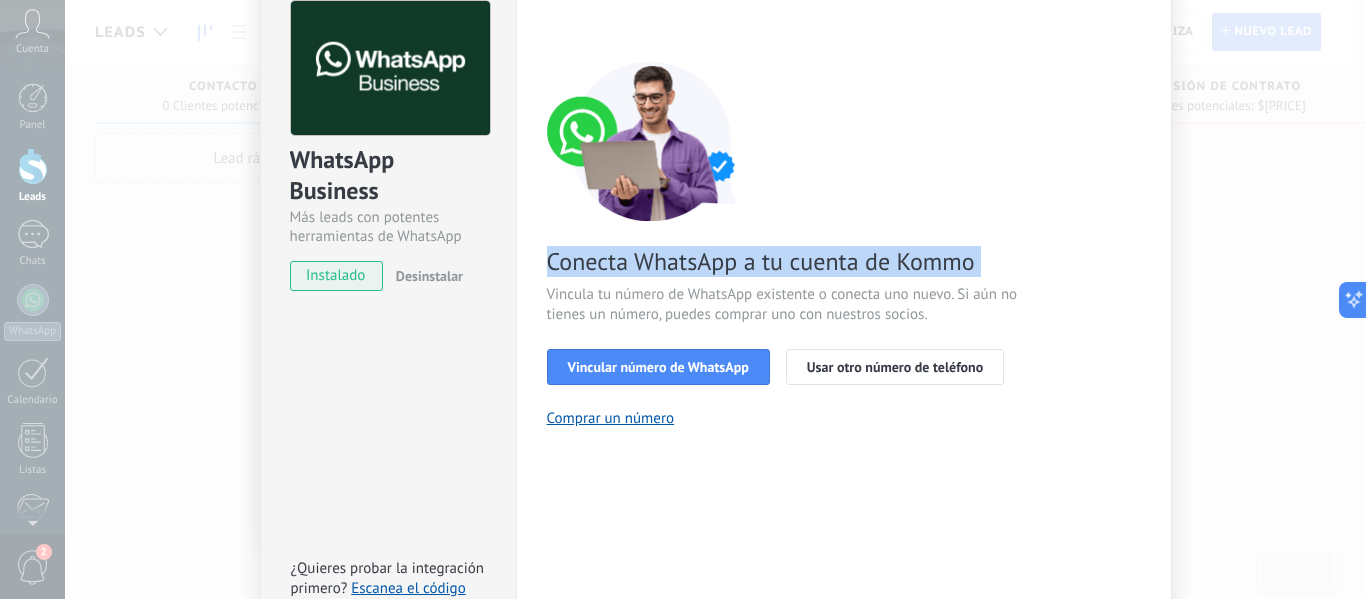 click on "Conecta WhatsApp a tu cuenta de Kommo" at bounding box center (785, 261) 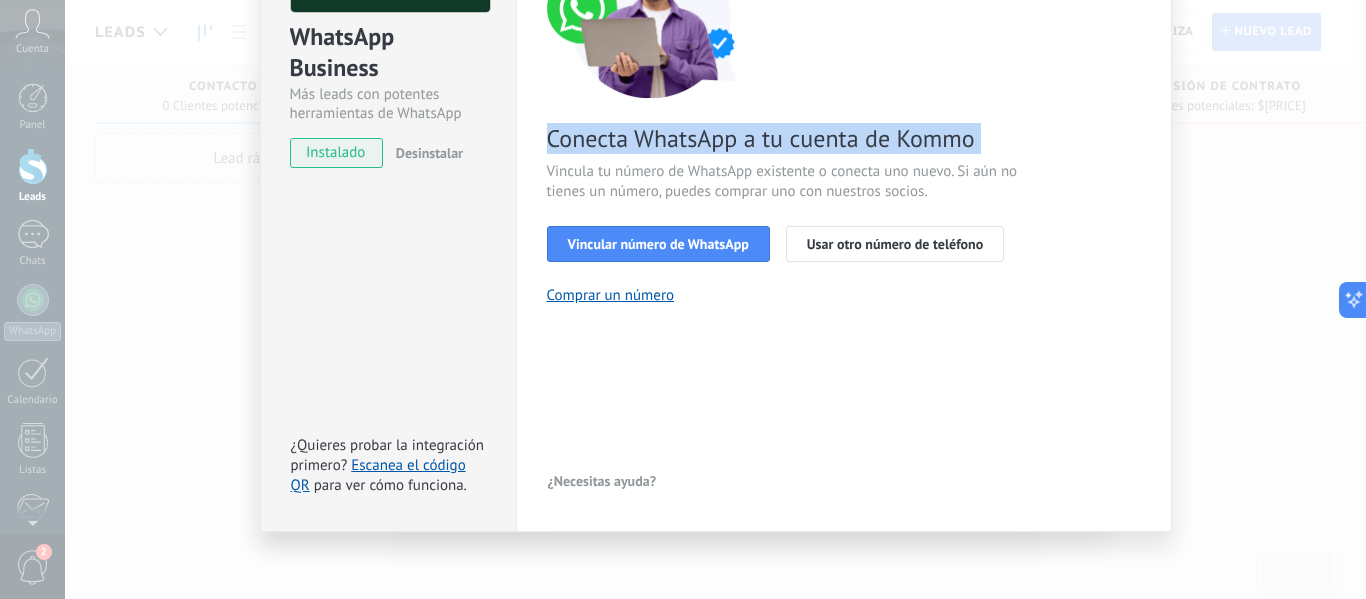 scroll, scrollTop: 231, scrollLeft: 0, axis: vertical 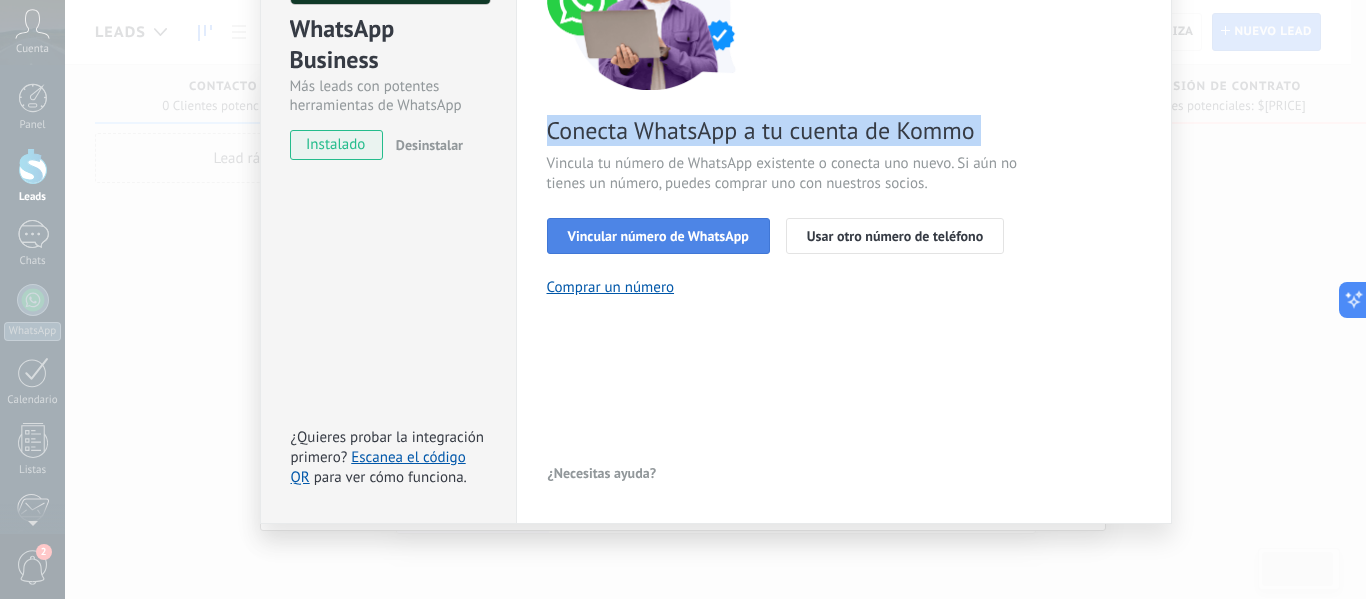 click on "Vincular número de WhatsApp" at bounding box center [658, 236] 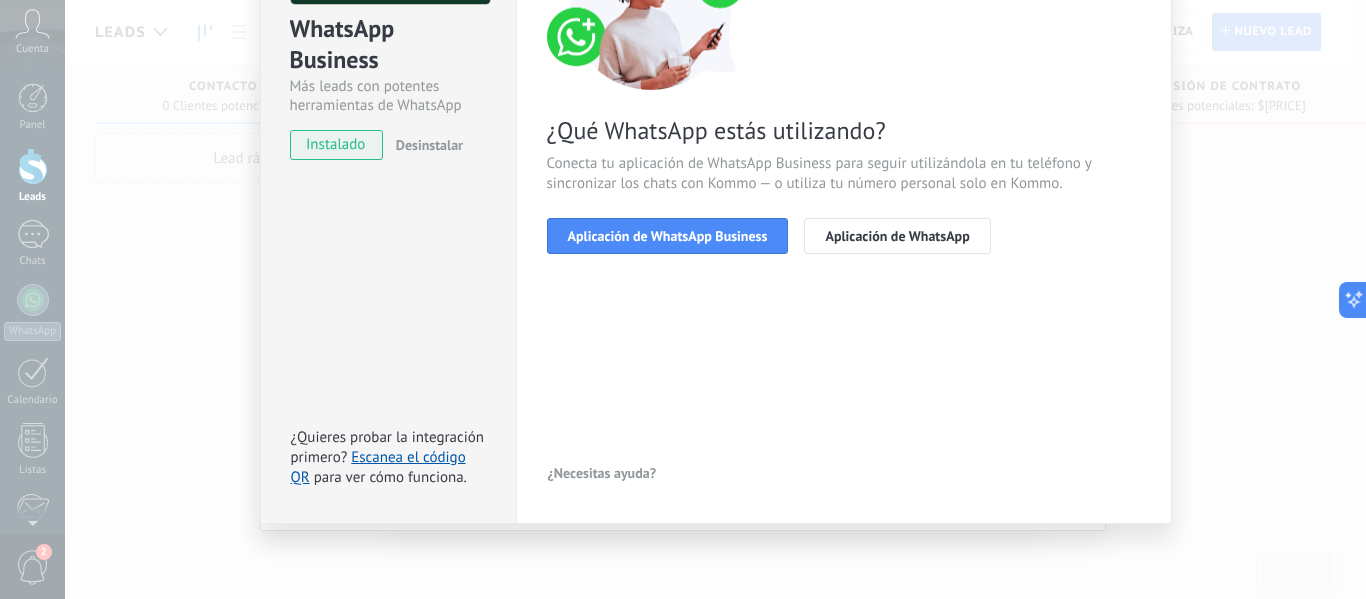scroll, scrollTop: 31, scrollLeft: 0, axis: vertical 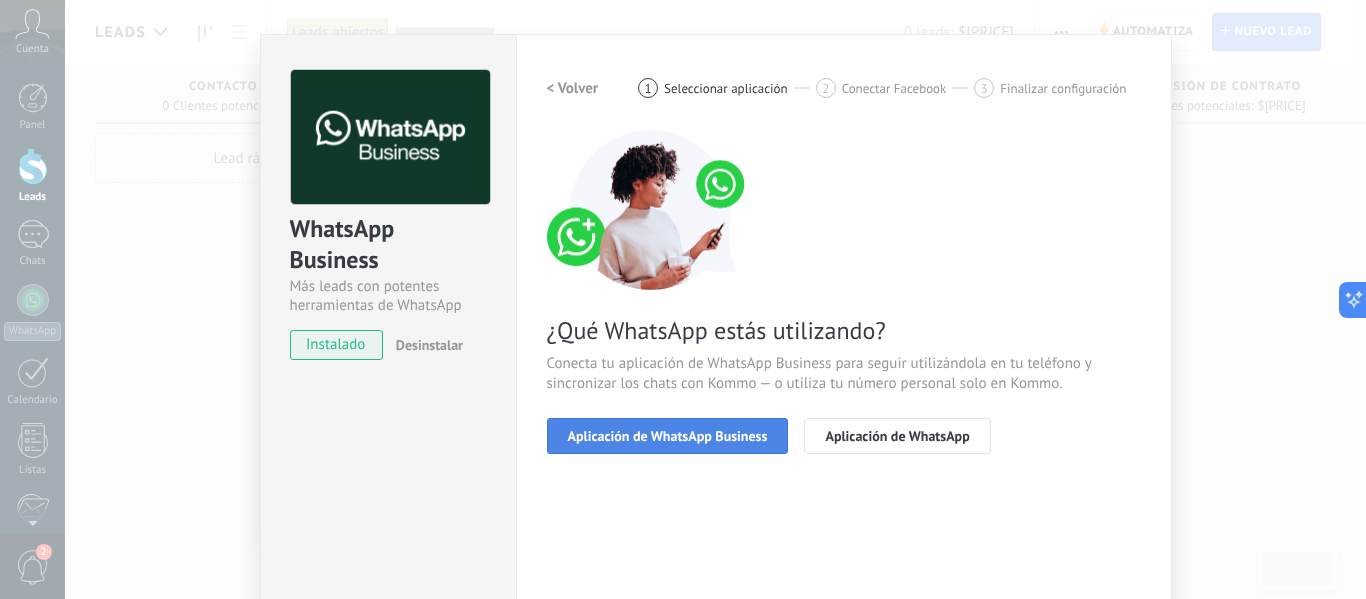 click on "Aplicación de WhatsApp Business" at bounding box center (668, 436) 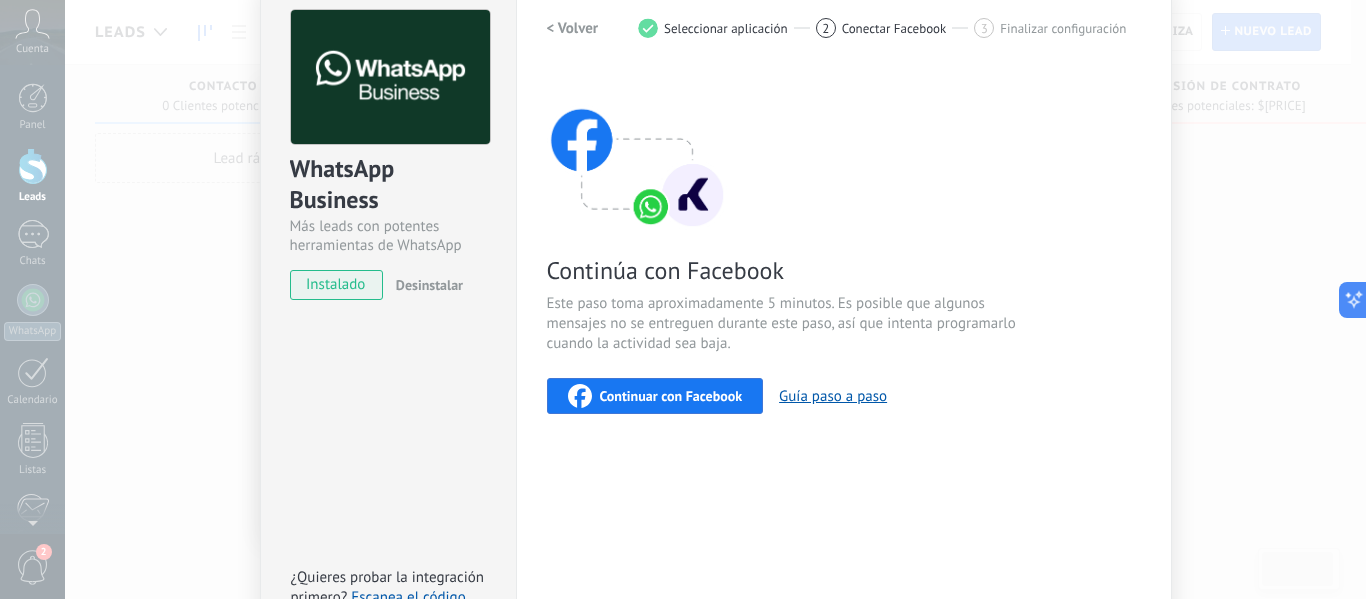 scroll, scrollTop: 0, scrollLeft: 0, axis: both 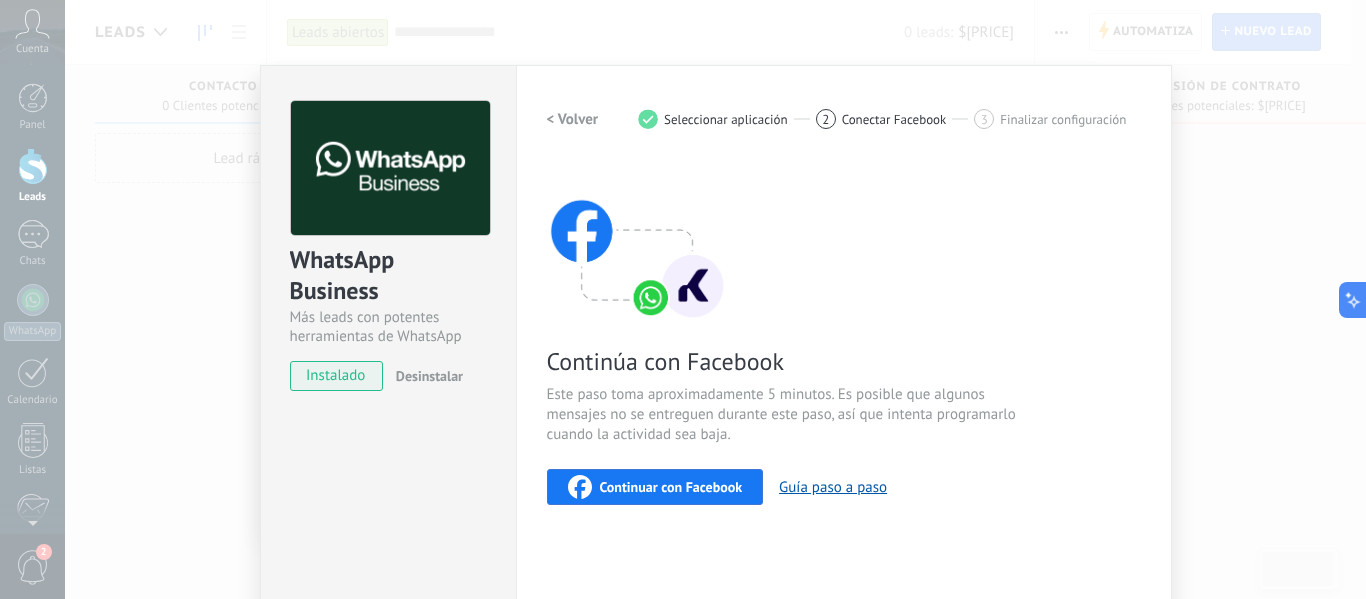 click on "Este paso toma aproximadamente 5 minutos. Es posible que algunos mensajes no se entreguen durante este paso, así que intenta programarlo cuando la actividad sea baja." at bounding box center (785, 415) 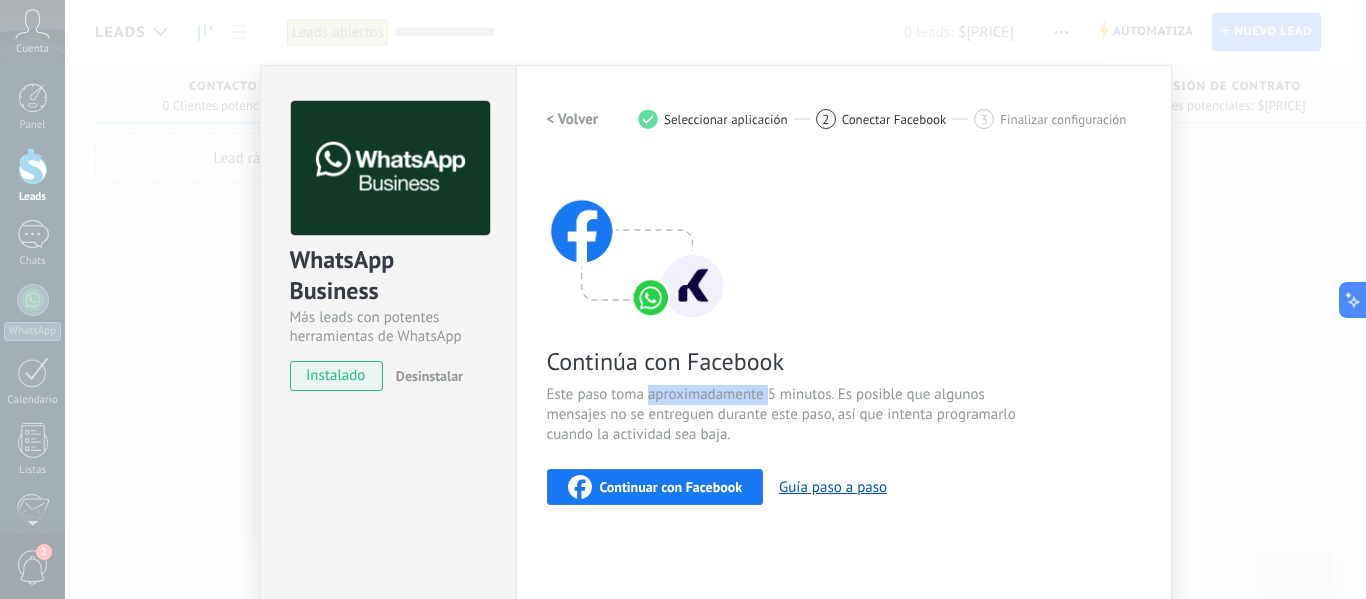 click on "Este paso toma aproximadamente 5 minutos. Es posible que algunos mensajes no se entreguen durante este paso, así que intenta programarlo cuando la actividad sea baja." at bounding box center (785, 415) 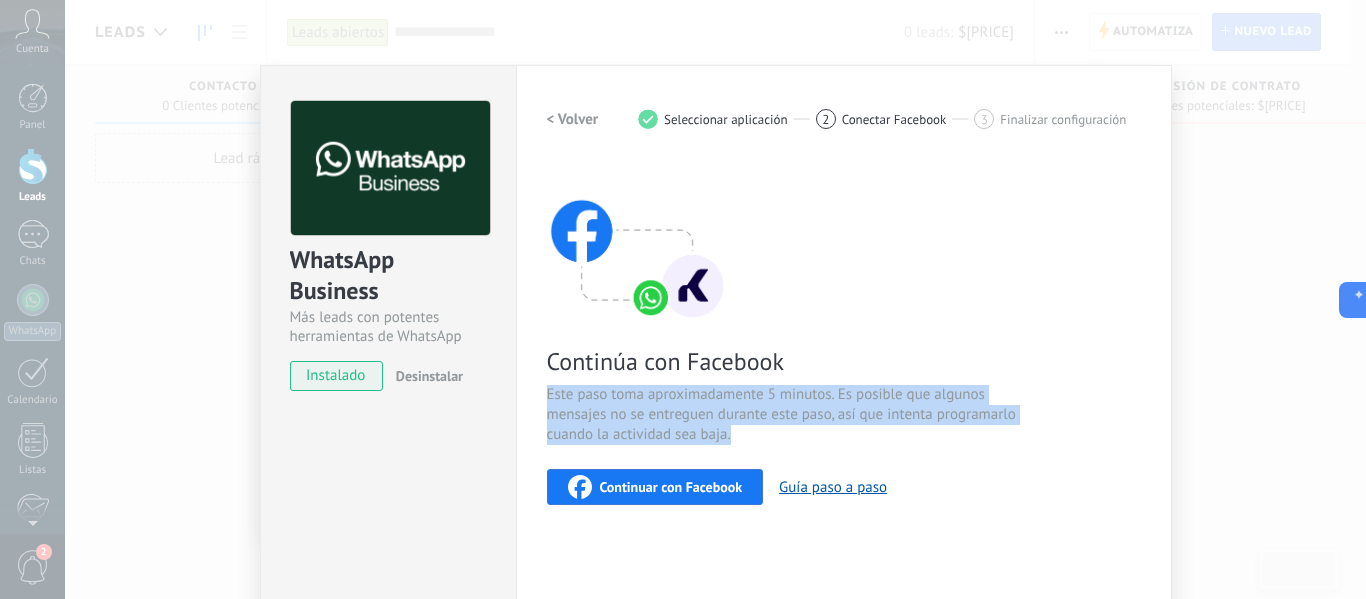 click on "Este paso toma aproximadamente 5 minutos. Es posible que algunos mensajes no se entreguen durante este paso, así que intenta programarlo cuando la actividad sea baja." at bounding box center [785, 415] 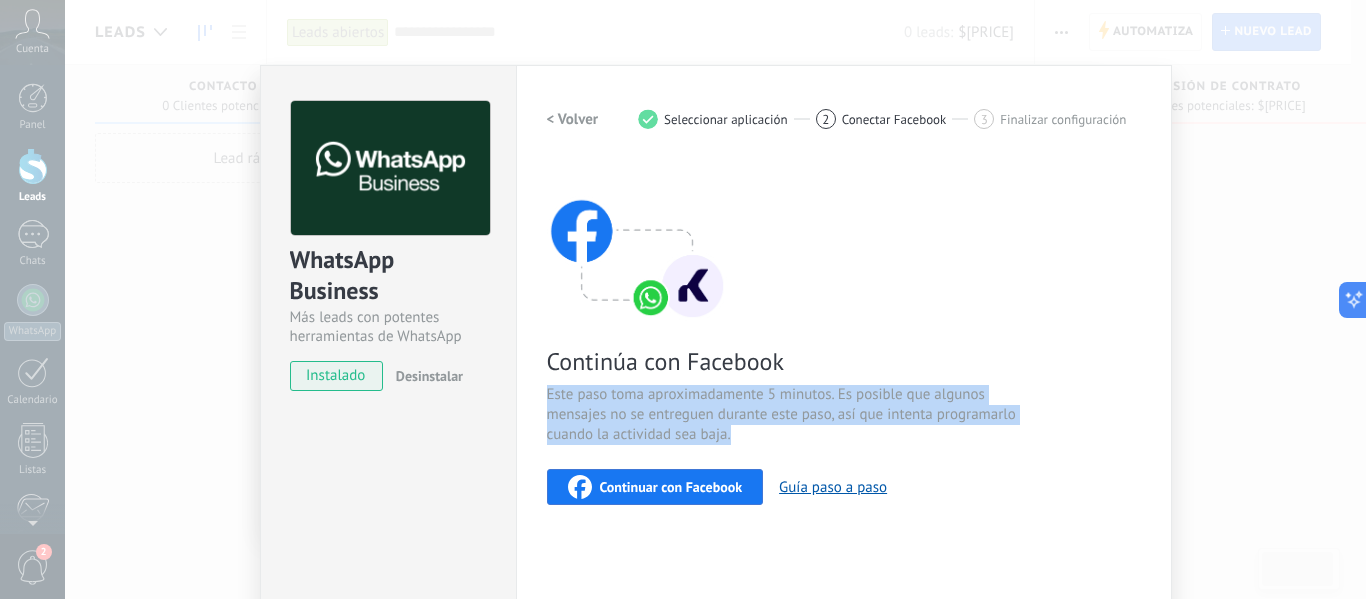 click on "Este paso toma aproximadamente 5 minutos. Es posible que algunos mensajes no se entreguen durante este paso, así que intenta programarlo cuando la actividad sea baja." at bounding box center [785, 415] 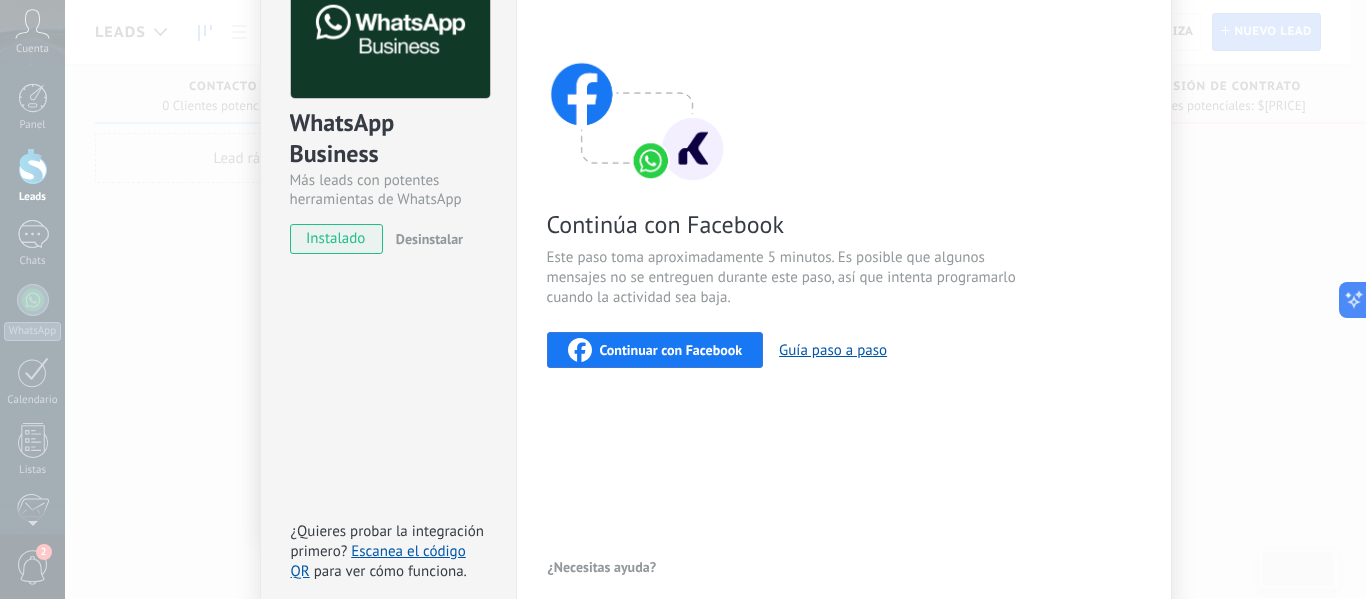 scroll, scrollTop: 231, scrollLeft: 0, axis: vertical 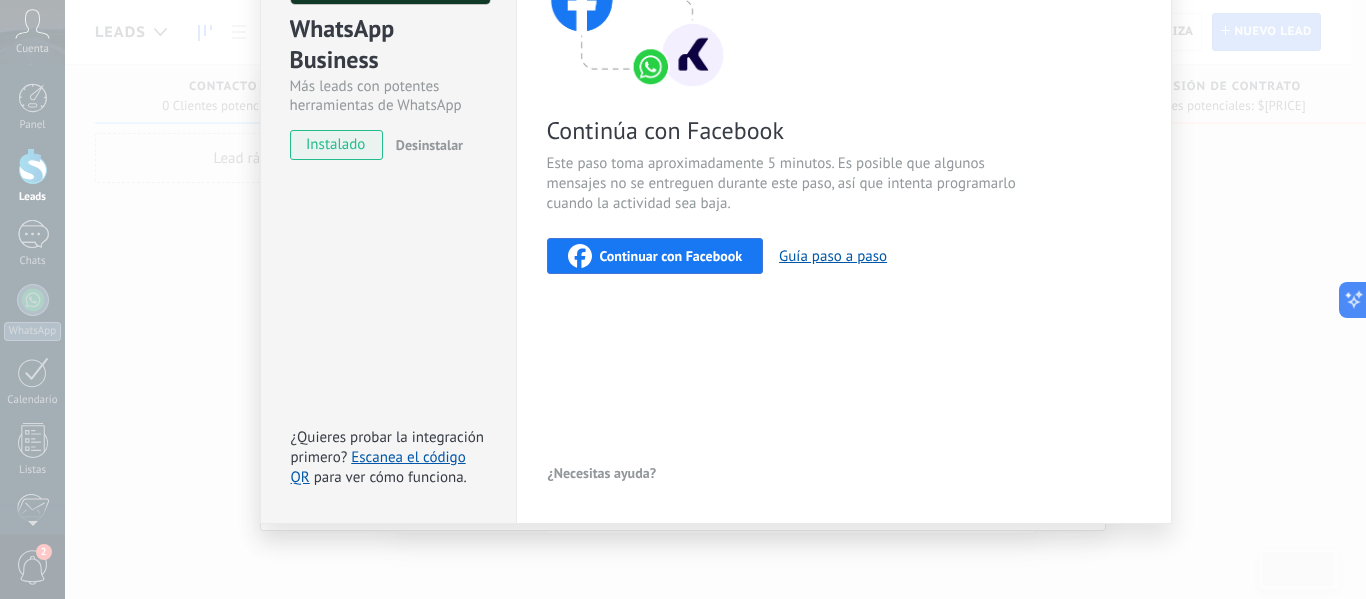 click on "Continuar con Facebook" at bounding box center [671, 256] 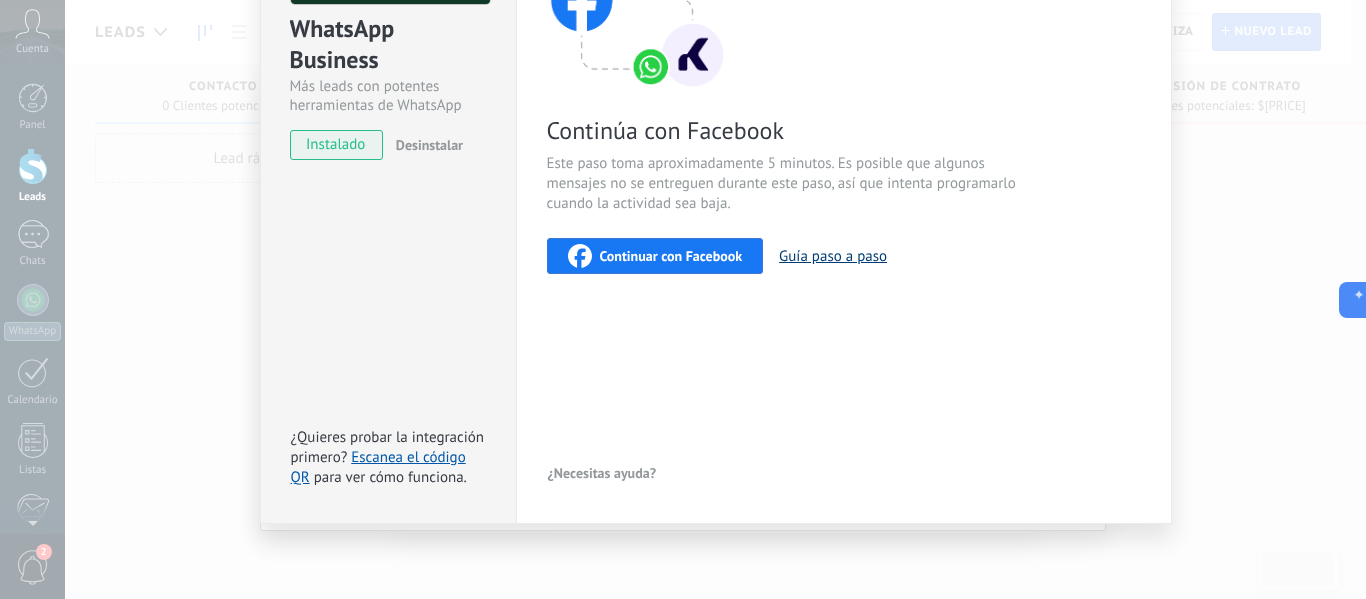 click on "Guía paso a paso" at bounding box center (833, 256) 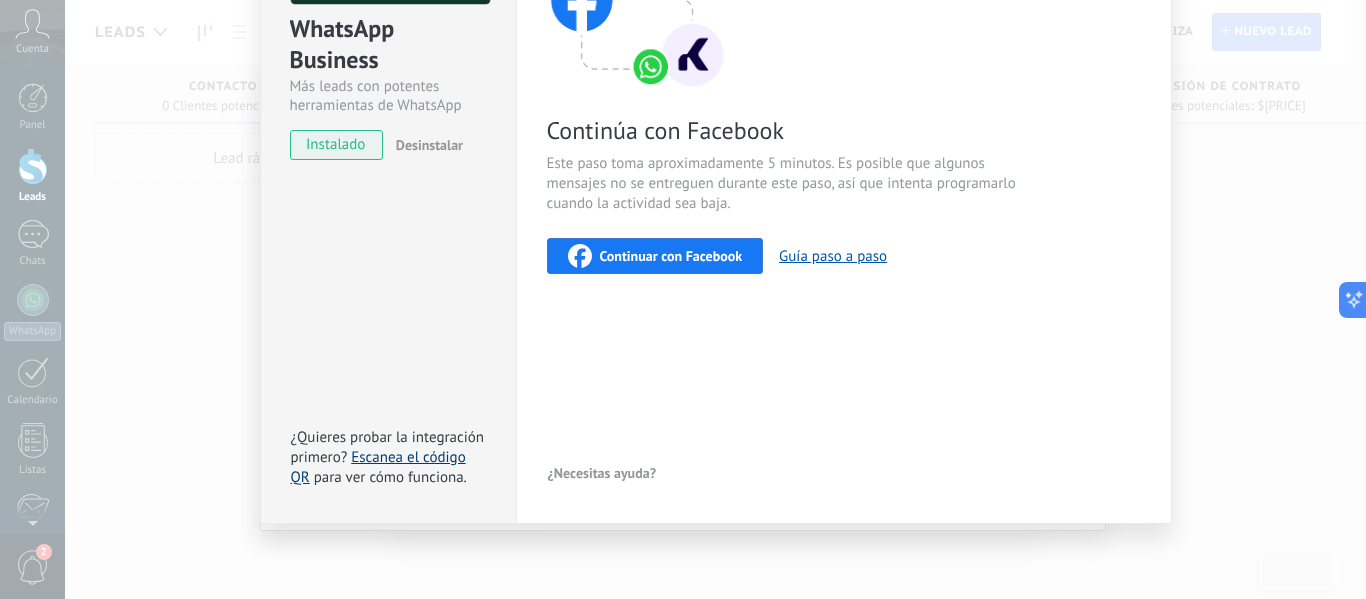 click on "Escanea el código QR" at bounding box center [378, 467] 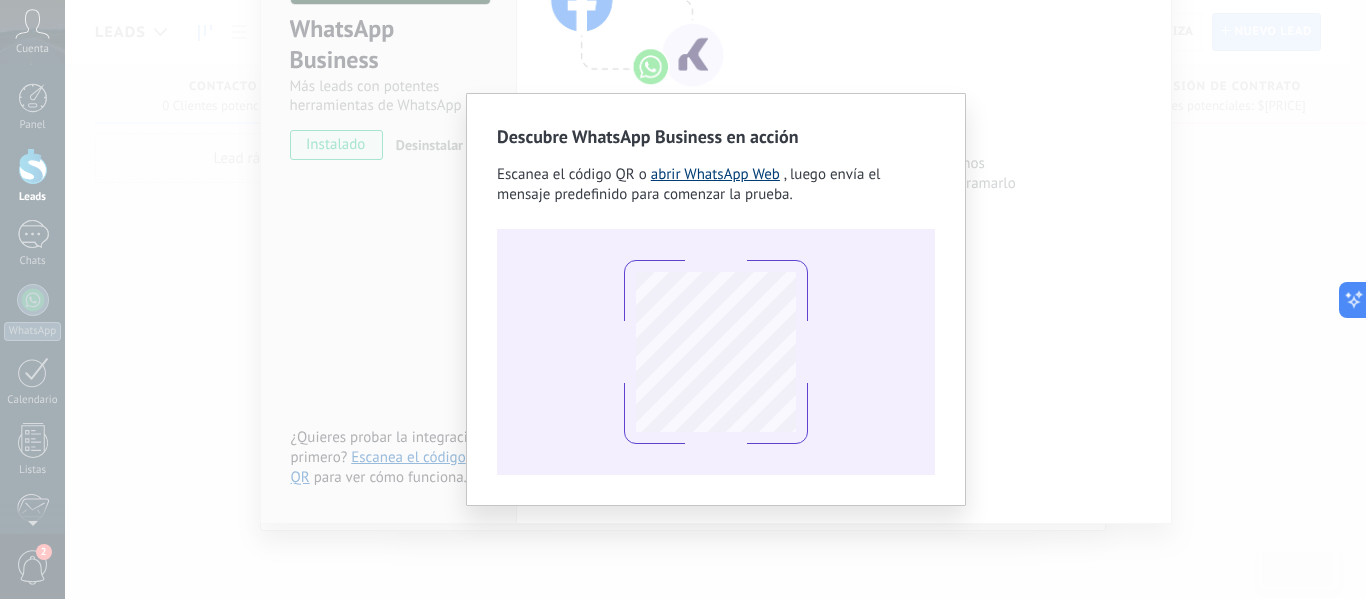 click on "abrir WhatsApp Web" at bounding box center (715, 174) 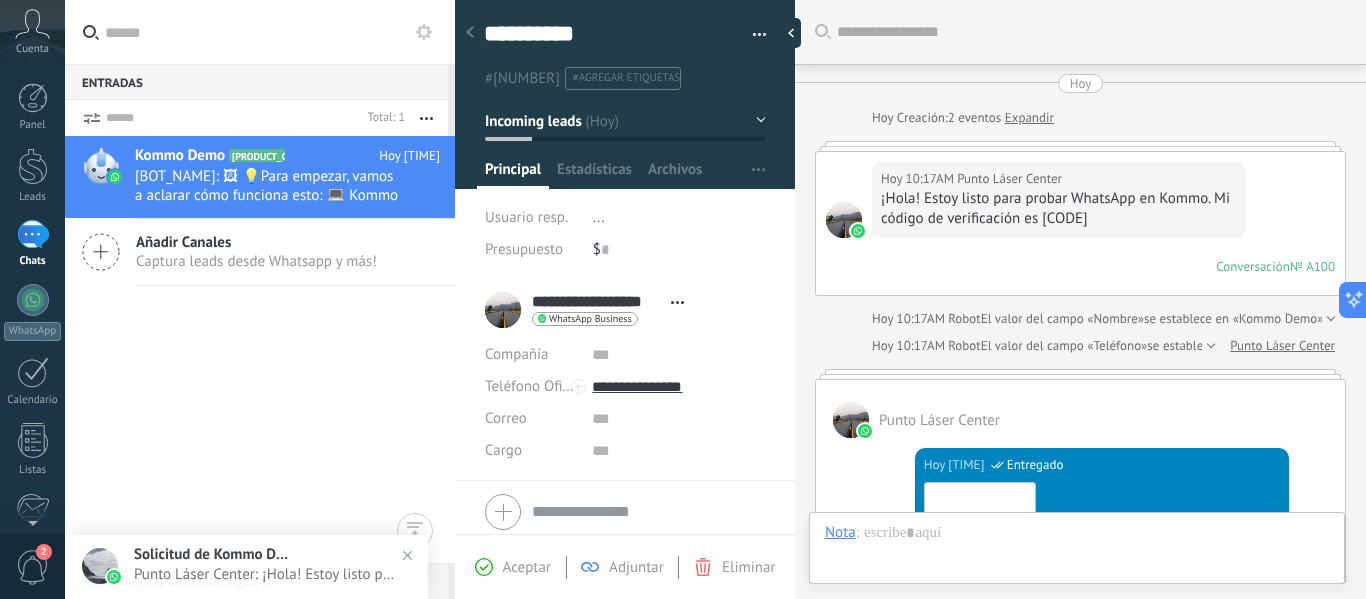scroll, scrollTop: 863, scrollLeft: 0, axis: vertical 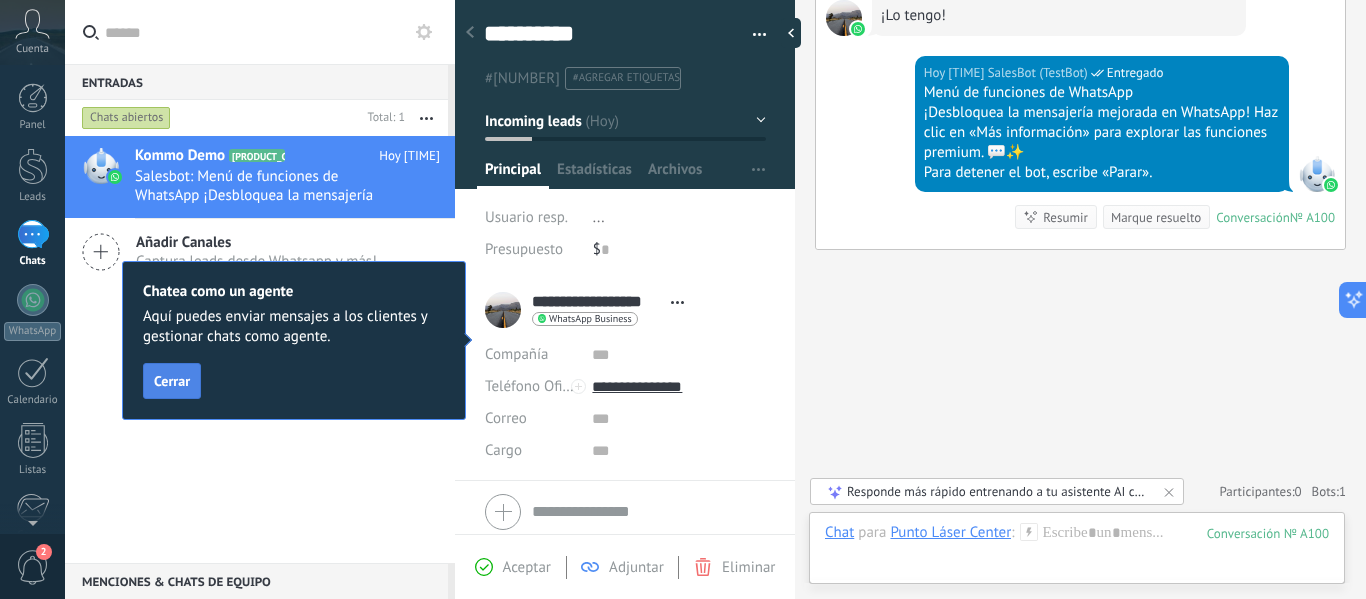 click on "Cerrar" at bounding box center [172, 381] 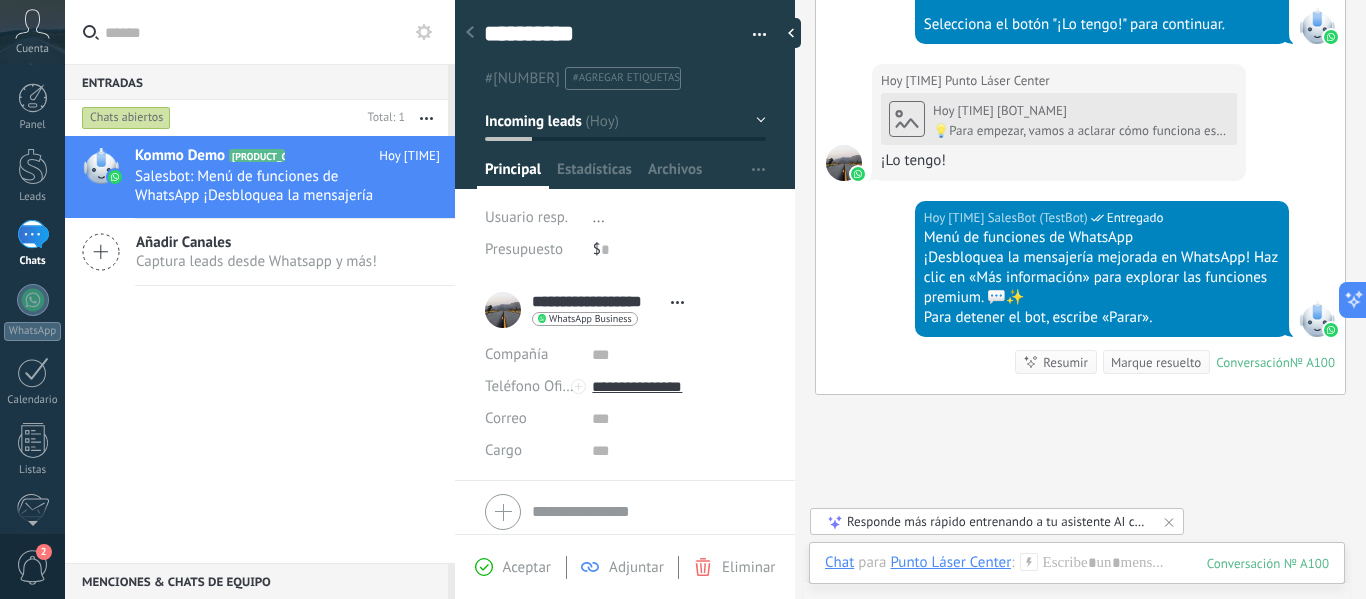 scroll, scrollTop: 1156, scrollLeft: 0, axis: vertical 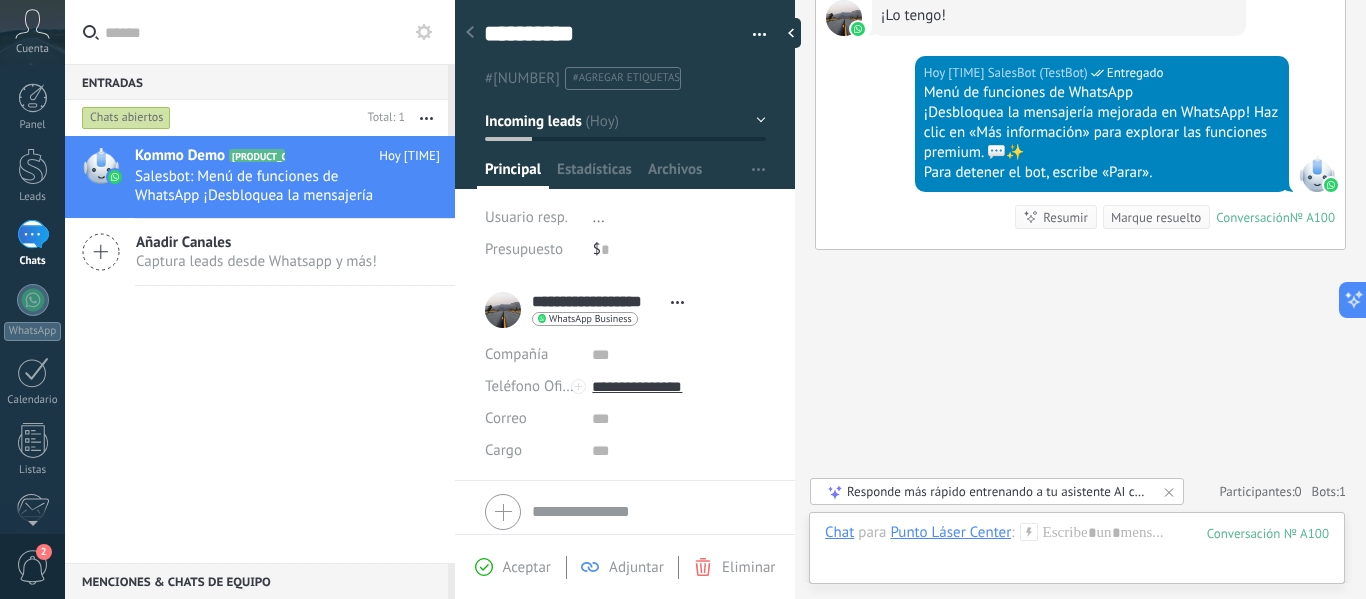 click on "1
Chats" at bounding box center [32, 244] 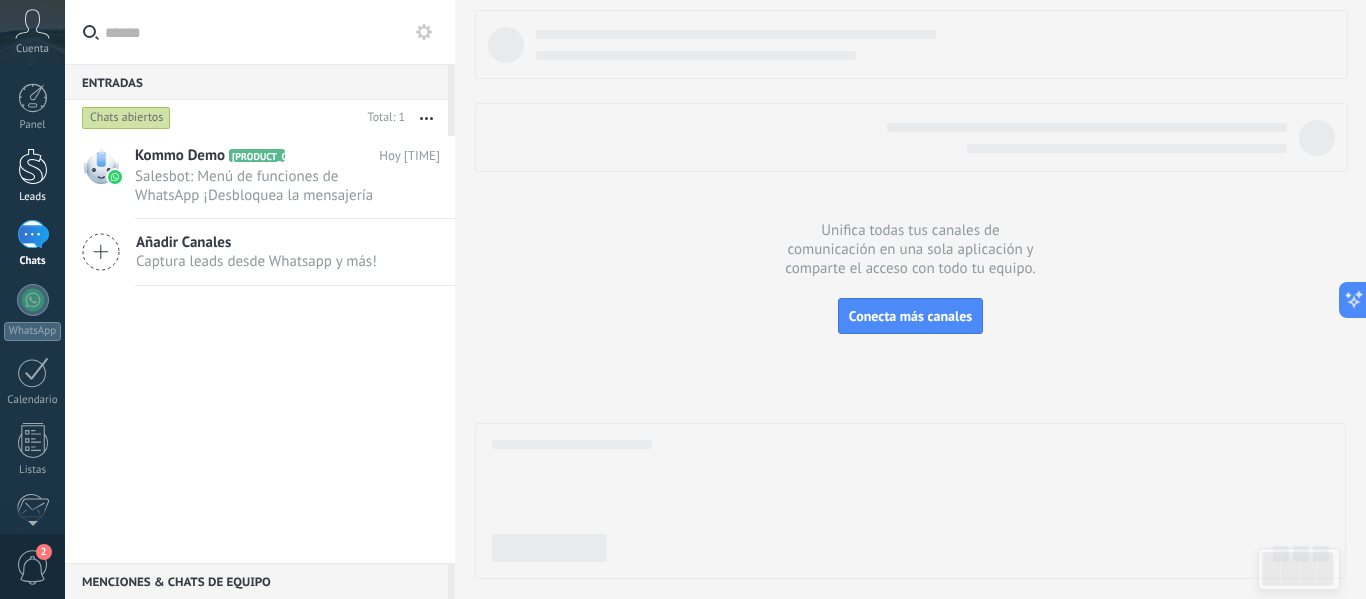 click at bounding box center (33, 166) 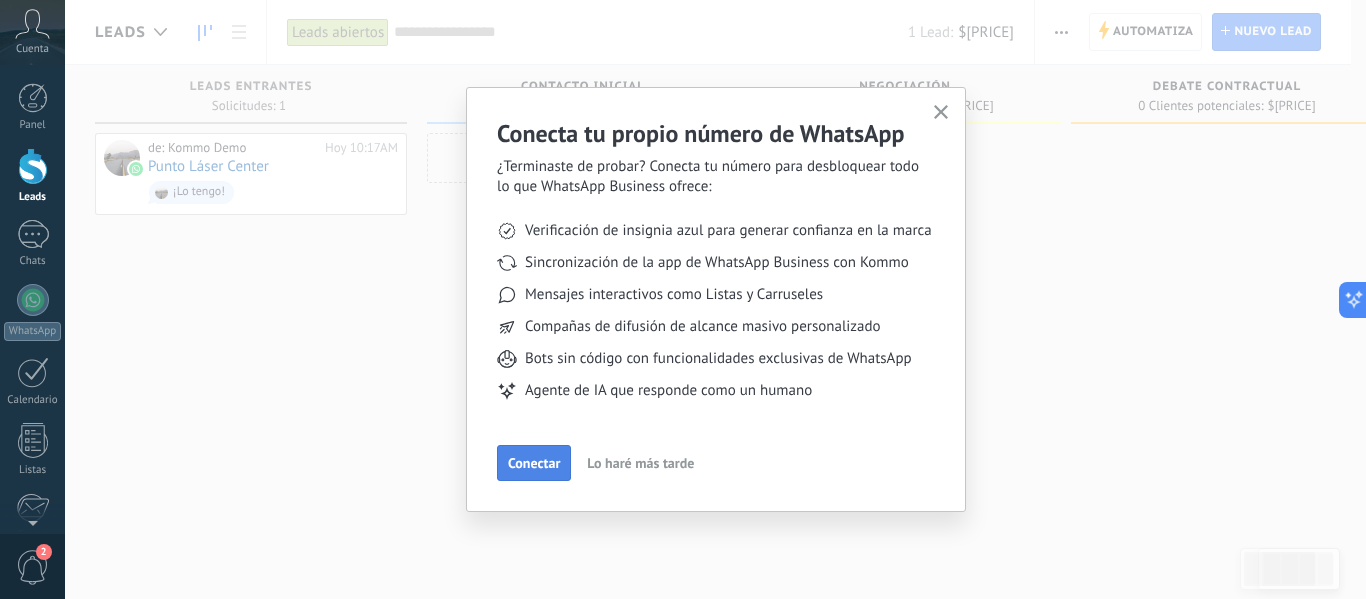 click on "Conectar" at bounding box center (534, 463) 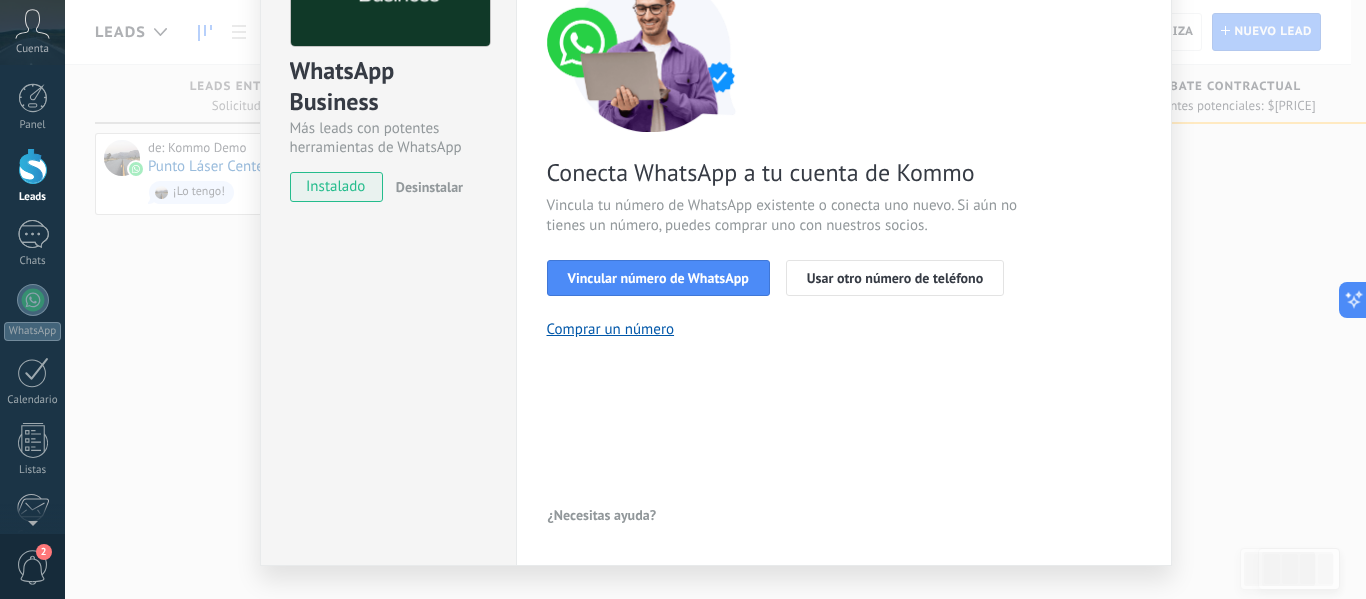 scroll, scrollTop: 200, scrollLeft: 0, axis: vertical 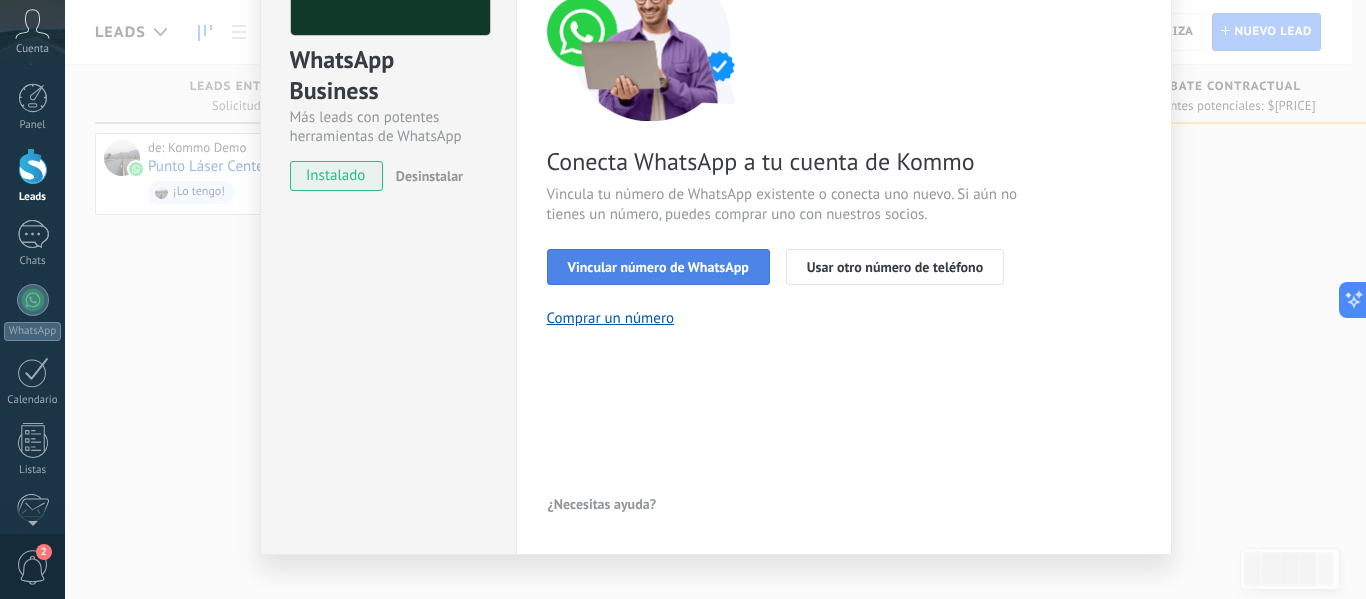 click on "Vincular número de WhatsApp" at bounding box center [658, 267] 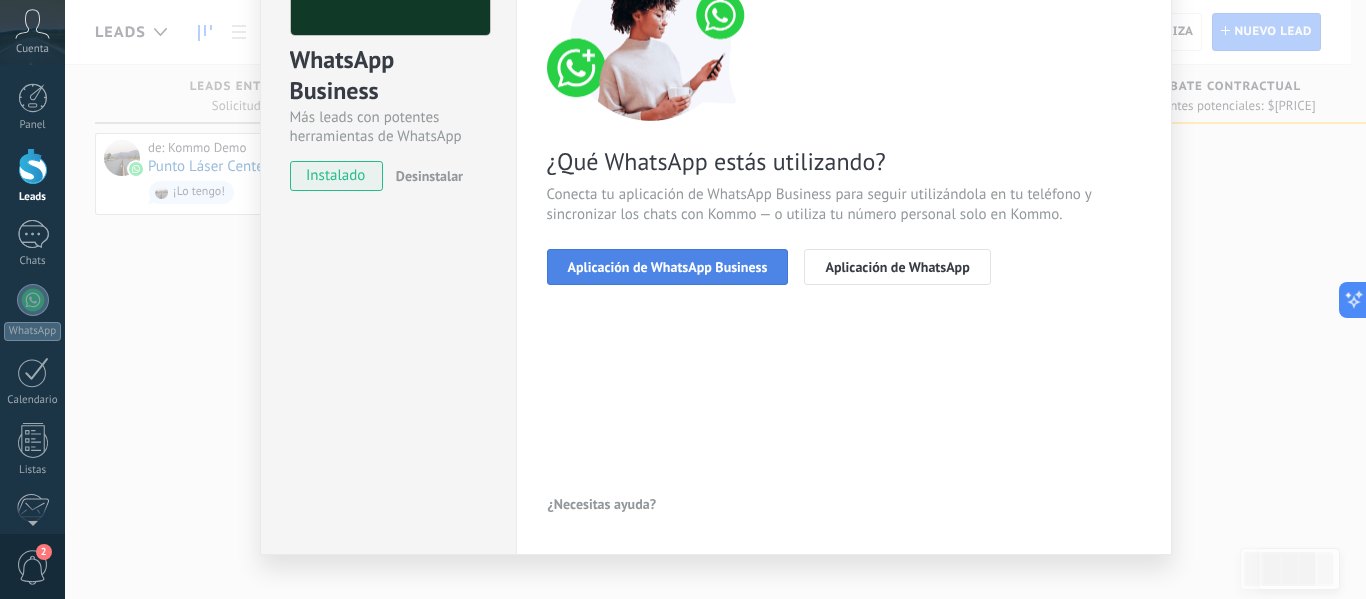 click on "Aplicación de WhatsApp Business" at bounding box center (668, 267) 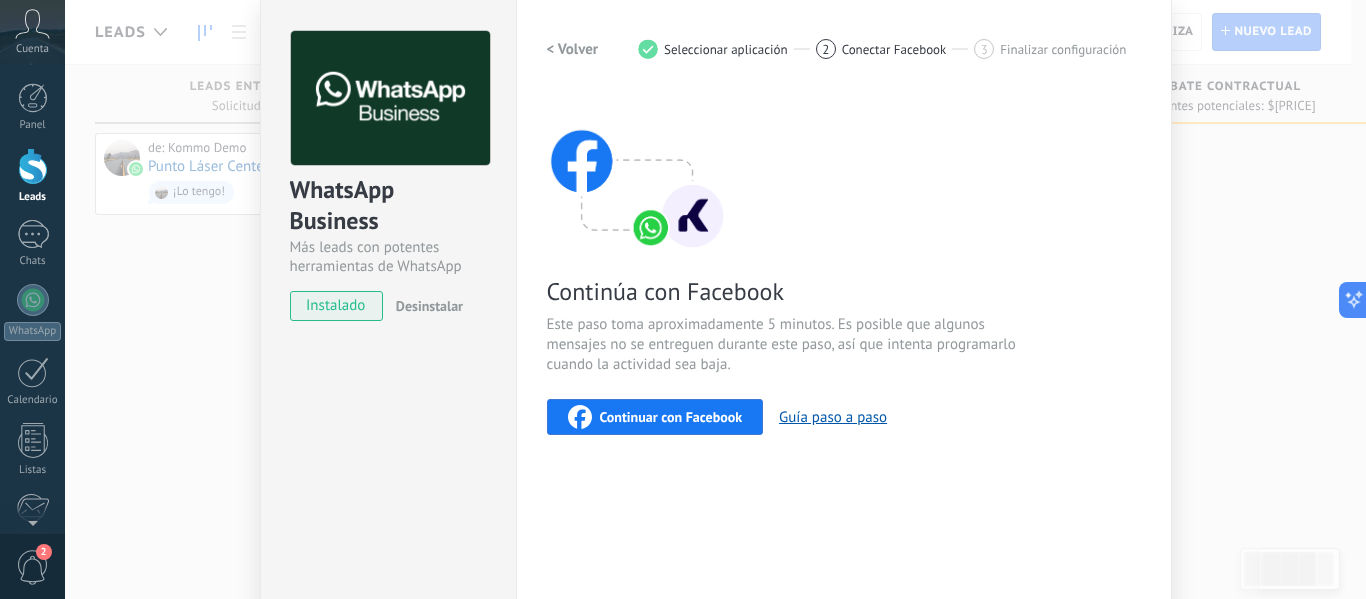 scroll, scrollTop: 0, scrollLeft: 0, axis: both 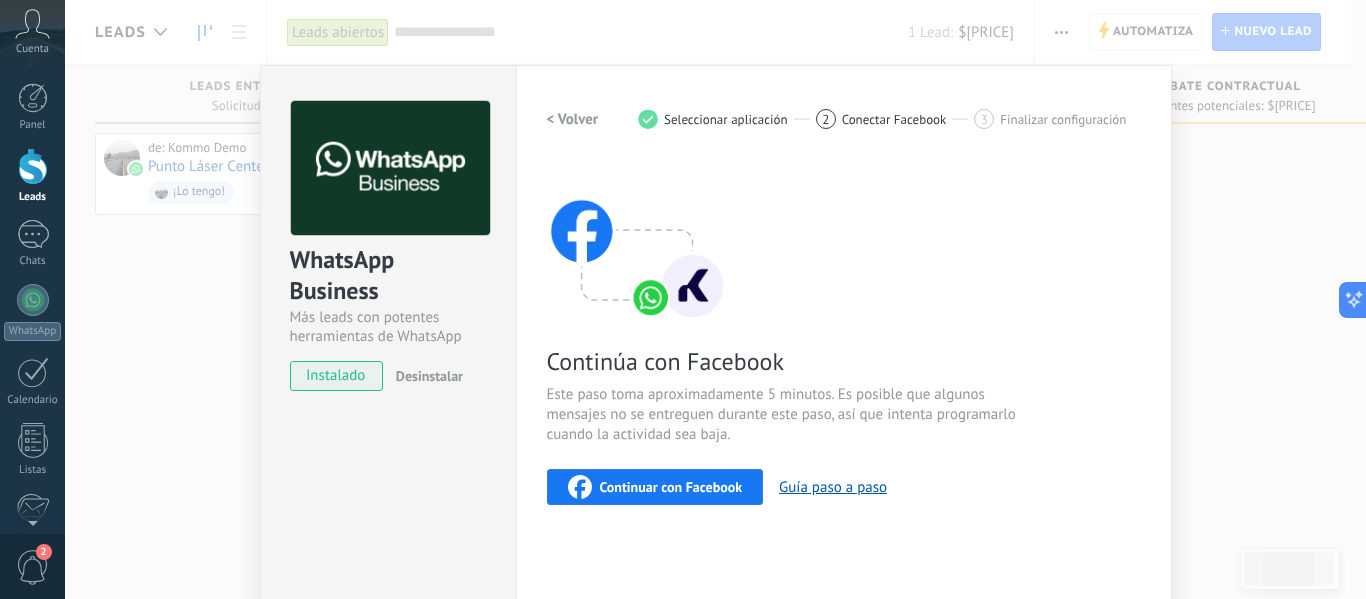 drag, startPoint x: 1038, startPoint y: 112, endPoint x: 939, endPoint y: 112, distance: 99 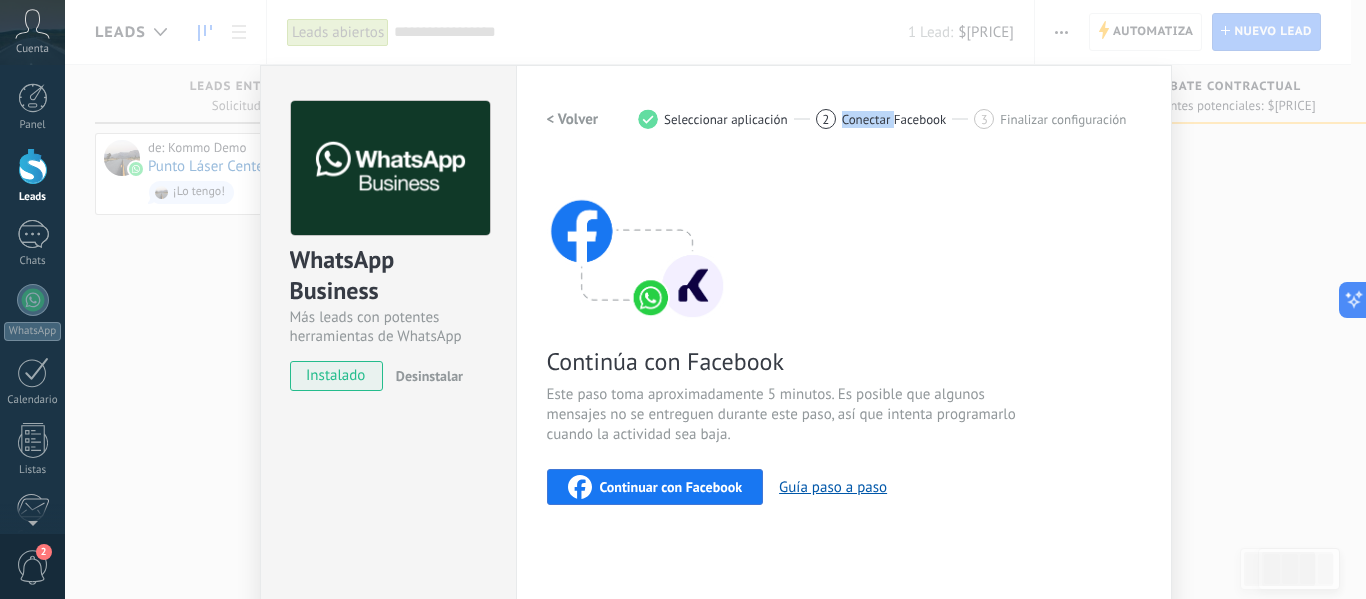 click on "< Volver 1 Seleccionar aplicación 2 Conectar Facebook  3 Finalizar configuración" at bounding box center (844, 119) 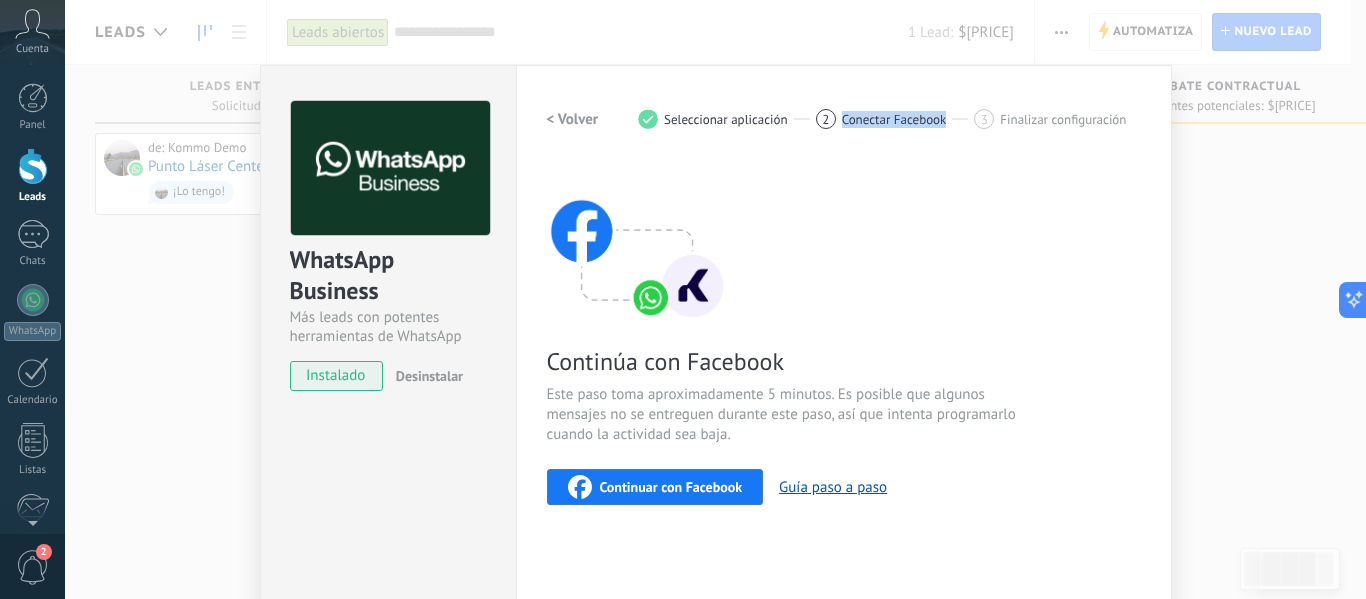click on "< Volver 1 Seleccionar aplicación 2 Conectar Facebook  3 Finalizar configuración" at bounding box center [844, 119] 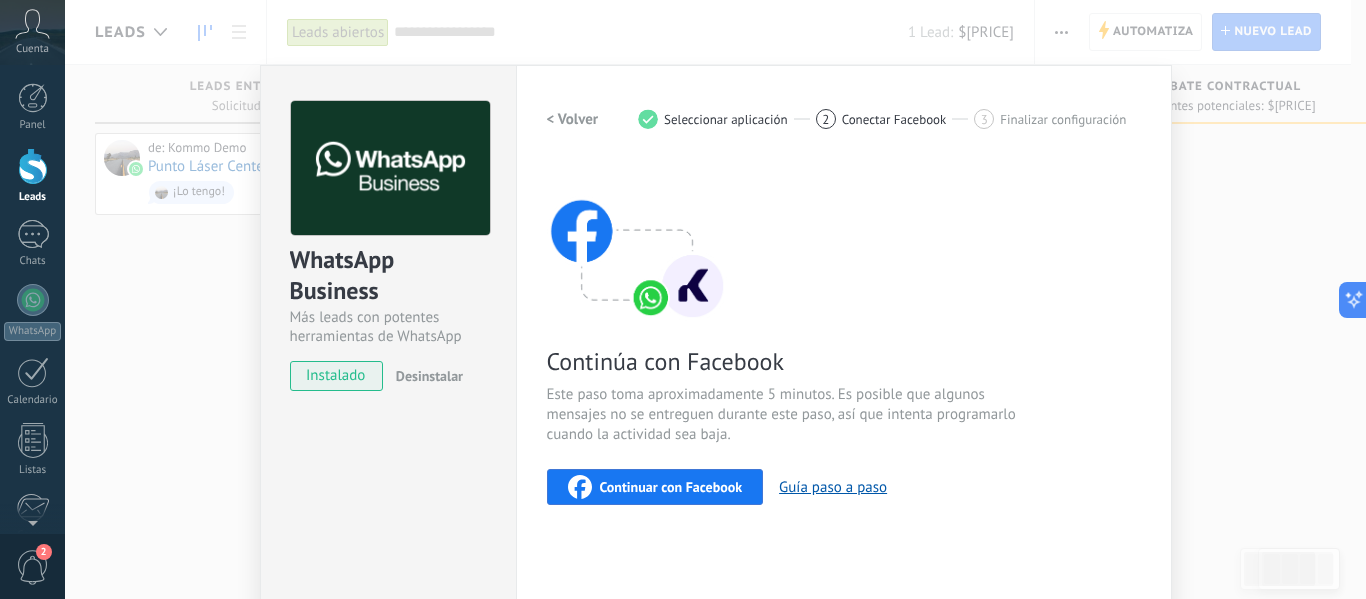 click on "Continúa con Facebook Este paso toma aproximadamente 5 minutos. Es posible que algunos mensajes no se entreguen durante este paso, así que intenta programarlo cuando la actividad sea baja. Continuar con Facebook Guía paso a paso" at bounding box center [844, 333] 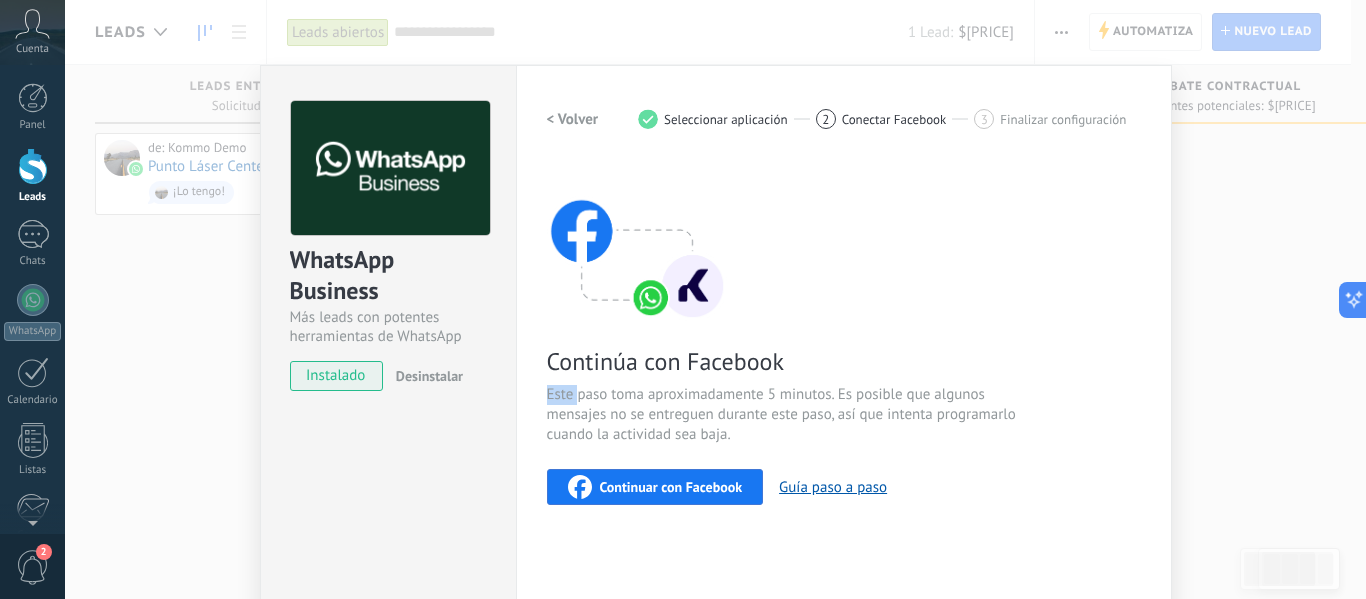 click on "Continúa con Facebook Este paso toma aproximadamente 5 minutos. Es posible que algunos mensajes no se entreguen durante este paso, así que intenta programarlo cuando la actividad sea baja. Continuar con Facebook Guía paso a paso" at bounding box center [844, 333] 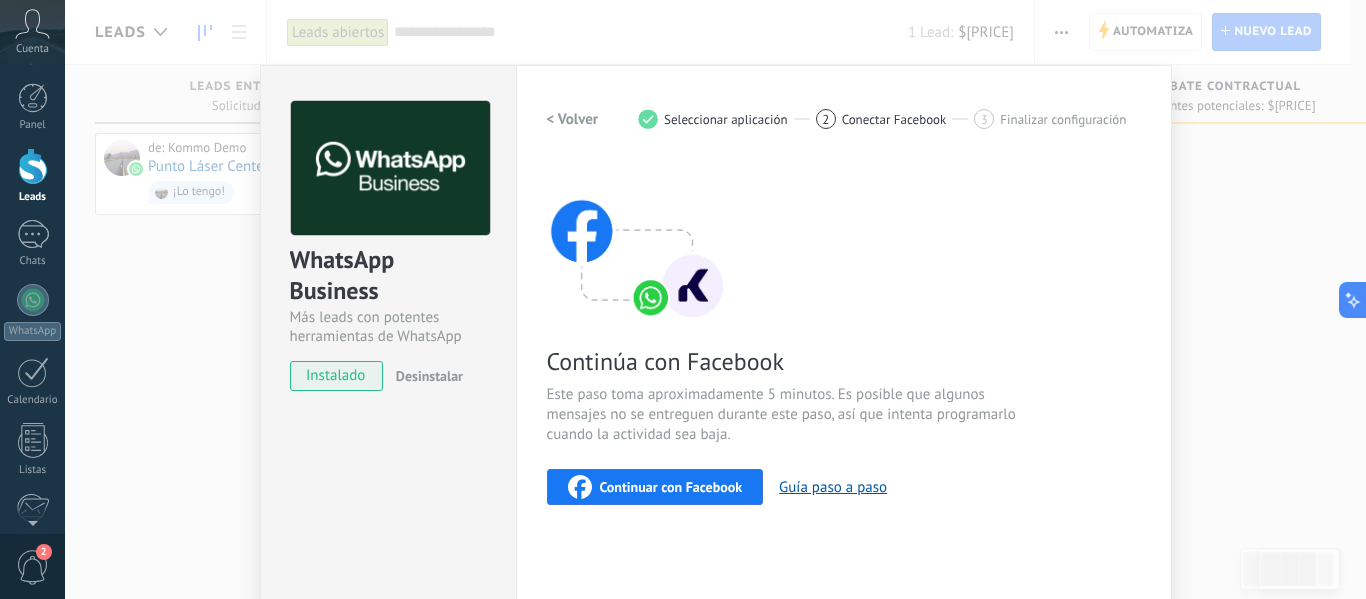 click on "Este paso toma aproximadamente 5 minutos. Es posible que algunos mensajes no se entreguen durante este paso, así que intenta programarlo cuando la actividad sea baja." at bounding box center [785, 415] 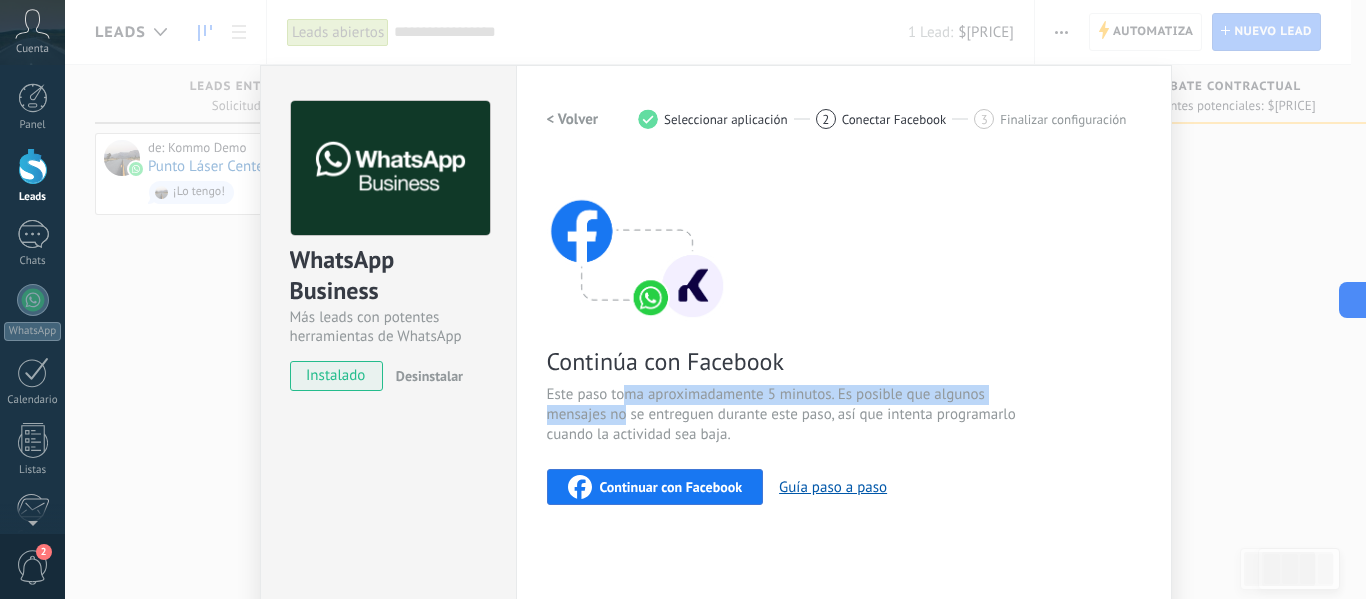 click on "Este paso toma aproximadamente 5 minutos. Es posible que algunos mensajes no se entreguen durante este paso, así que intenta programarlo cuando la actividad sea baja." at bounding box center [785, 415] 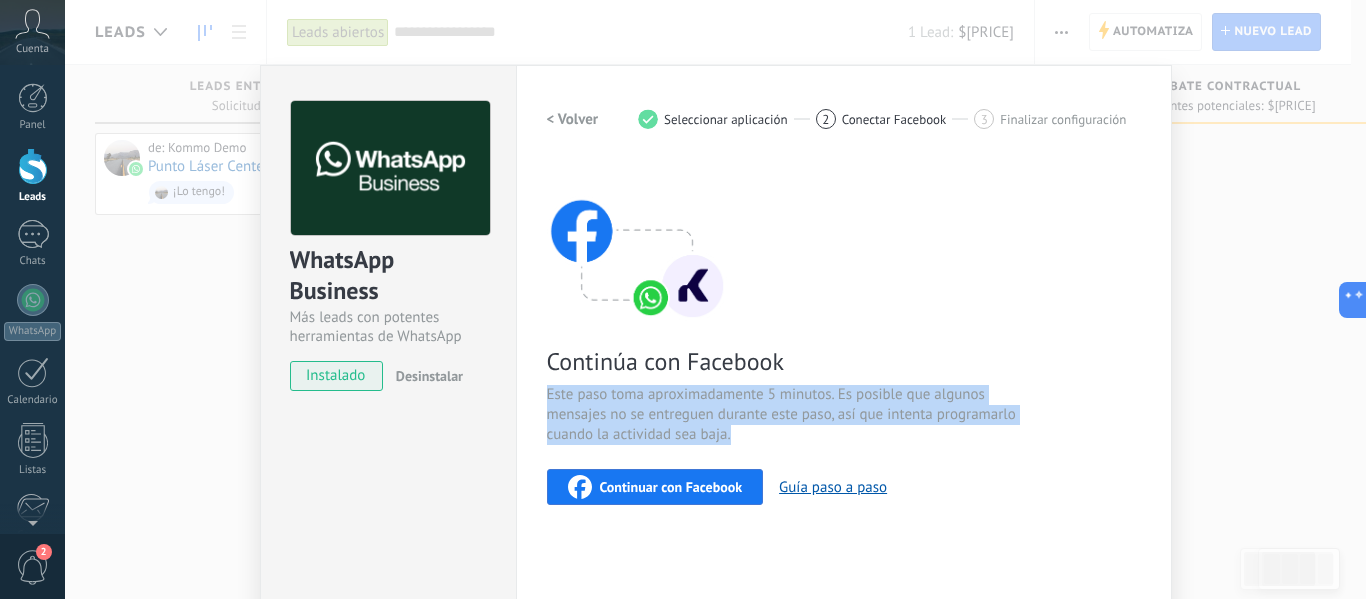 click on "Este paso toma aproximadamente 5 minutos. Es posible que algunos mensajes no se entreguen durante este paso, así que intenta programarlo cuando la actividad sea baja." at bounding box center (785, 415) 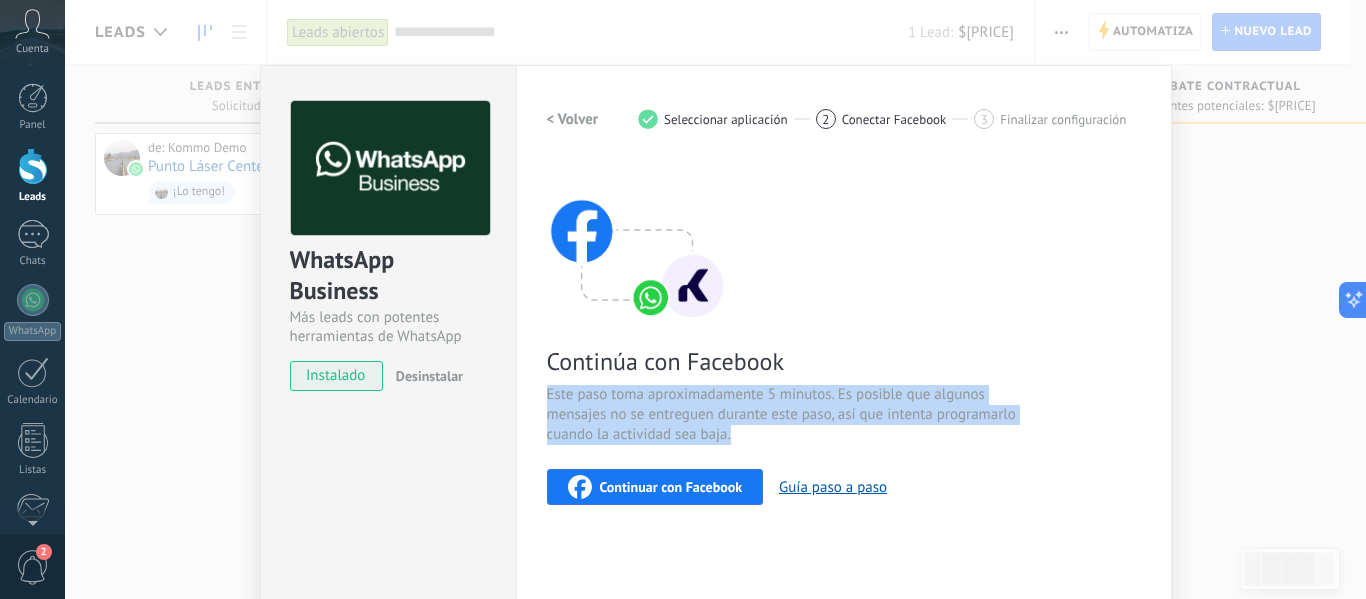 click on "Este paso toma aproximadamente 5 minutos. Es posible que algunos mensajes no se entreguen durante este paso, así que intenta programarlo cuando la actividad sea baja." at bounding box center (785, 415) 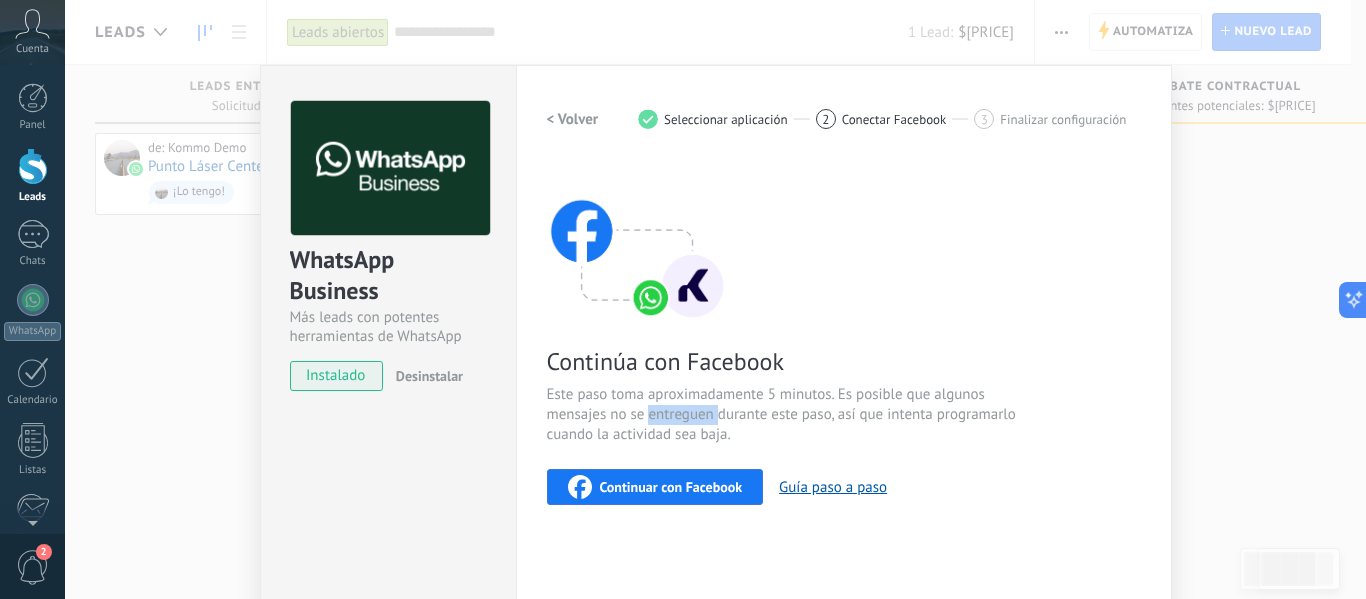 click on "Este paso toma aproximadamente 5 minutos. Es posible que algunos mensajes no se entreguen durante este paso, así que intenta programarlo cuando la actividad sea baja." at bounding box center [785, 415] 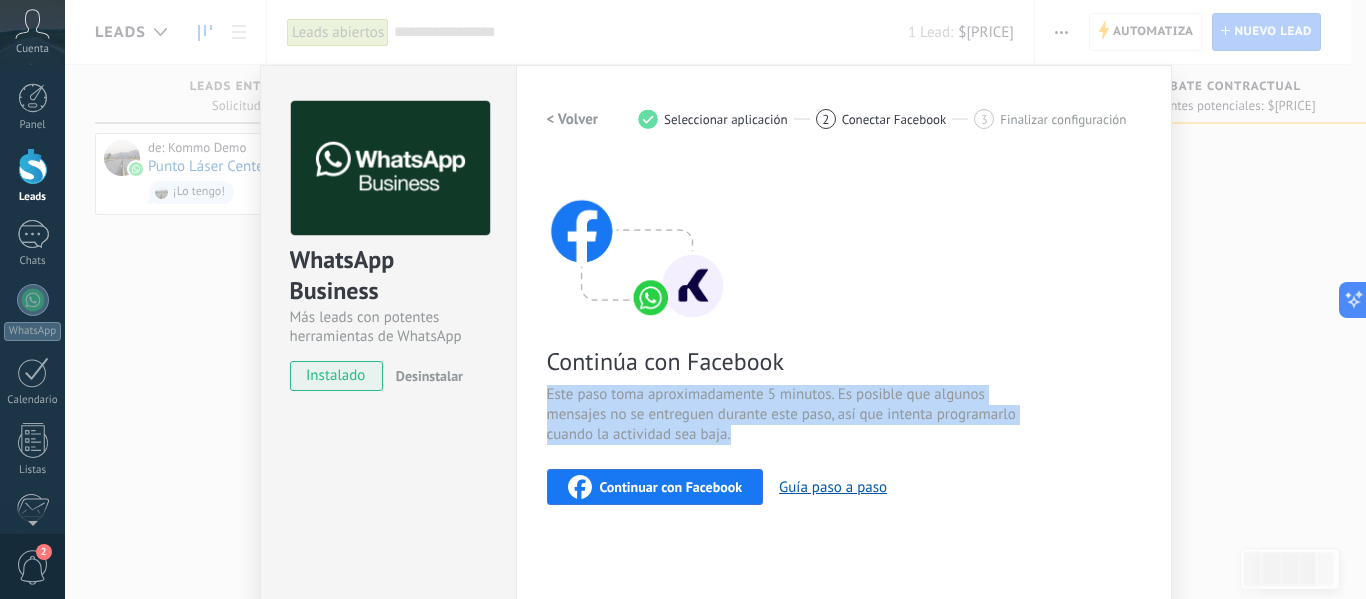 click on "Este paso toma aproximadamente 5 minutos. Es posible que algunos mensajes no se entreguen durante este paso, así que intenta programarlo cuando la actividad sea baja." at bounding box center [785, 415] 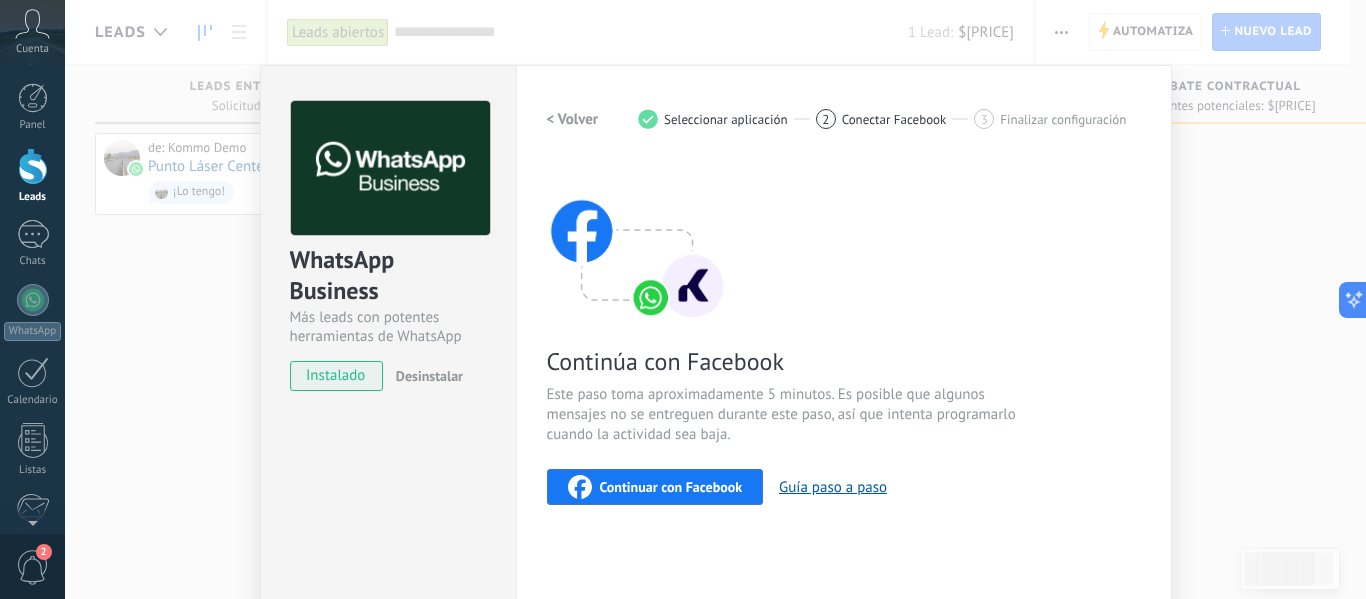 click on "WhatsApp Business Más leads con potentes herramientas de WhatsApp instalado Desinstalar Configuraciones Autorizaciones This tab logs the users who have granted integration access to this account. If you want to to remove a user's ability to send requests to the account on behalf of this integration, you can revoke access. If access is revoked from all users, the integration will stop working. This app is installed, but no one has given it access yet. WhatsApp Cloud API más _: Guardar < Volver 1 Seleccionar aplicación 2 Conectar Facebook 3 Finalizar configuración Continúa con Facebook Este paso toma aproximadamente 5 minutos. Es posible que algunos mensajes no se entreguen durante este paso, así que intenta programarlo cuando la actividad sea baja. Continuar con Facebook Guía paso a paso ¿Necesitas ayuda?" at bounding box center [715, 299] 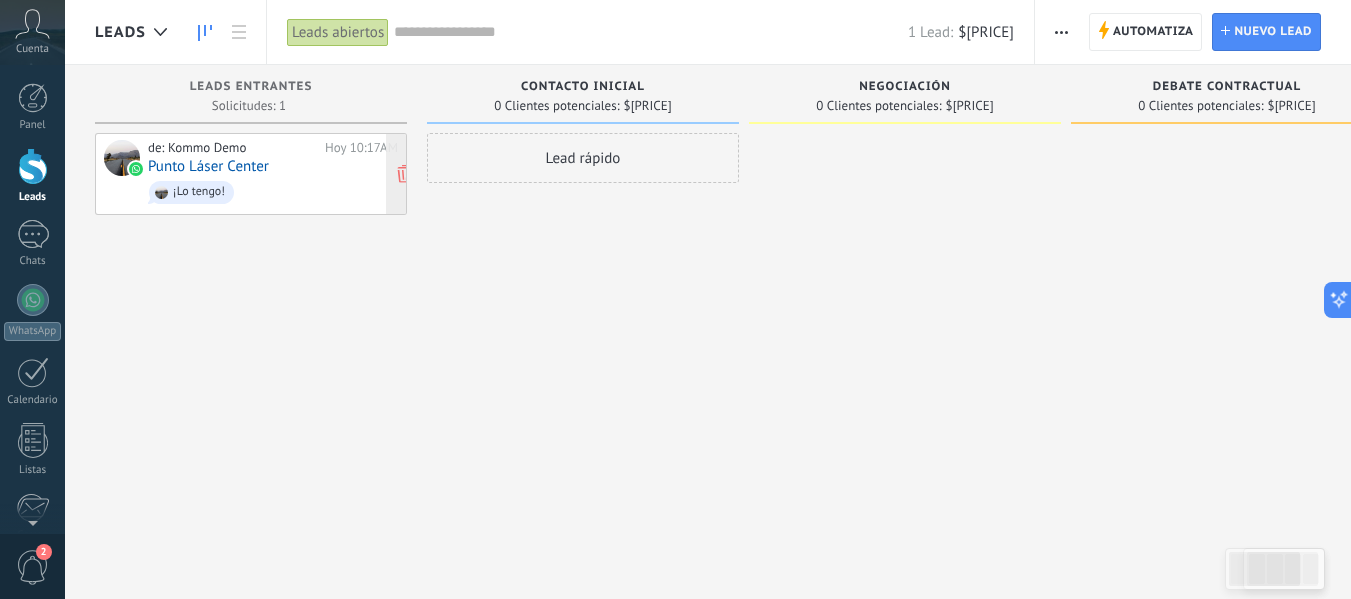 click on "de: Kommo Demo" at bounding box center [233, 148] 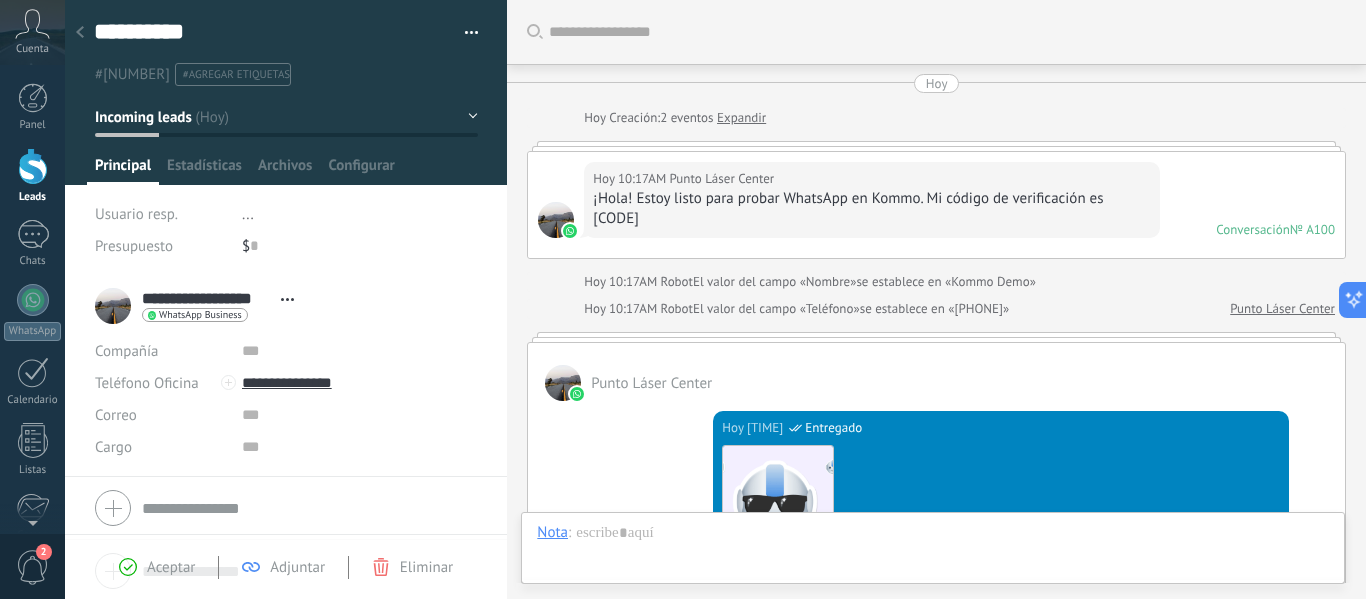scroll, scrollTop: 30, scrollLeft: 0, axis: vertical 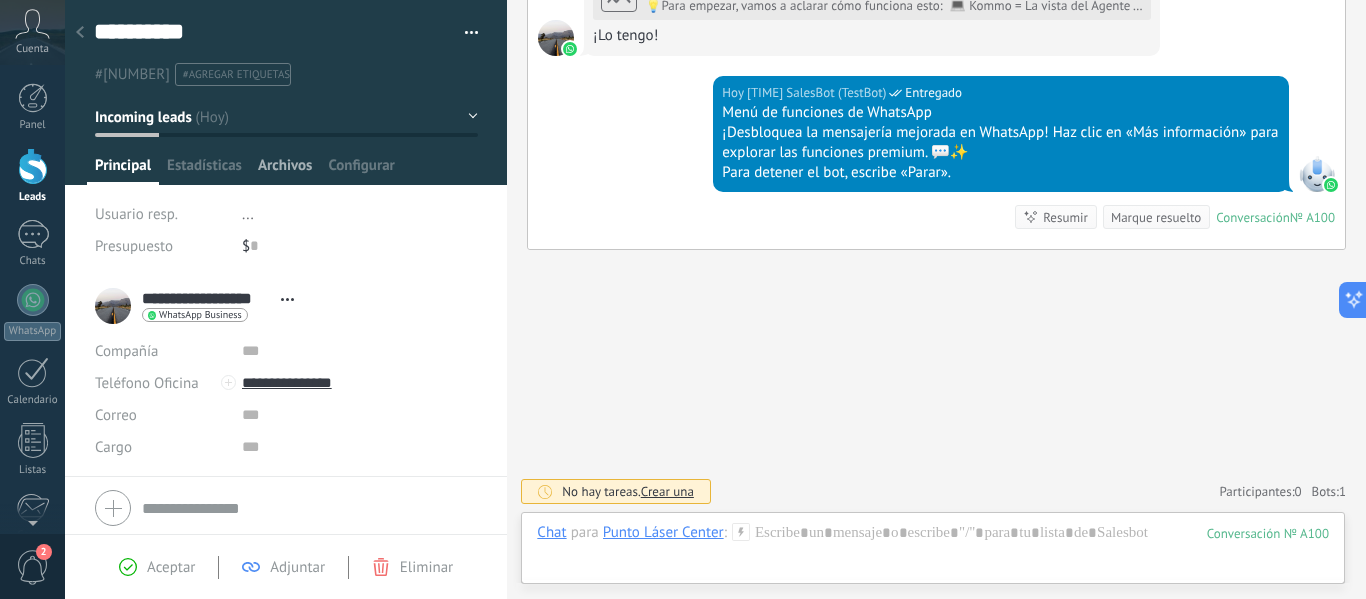 click on "Archivos" at bounding box center (123, 170) 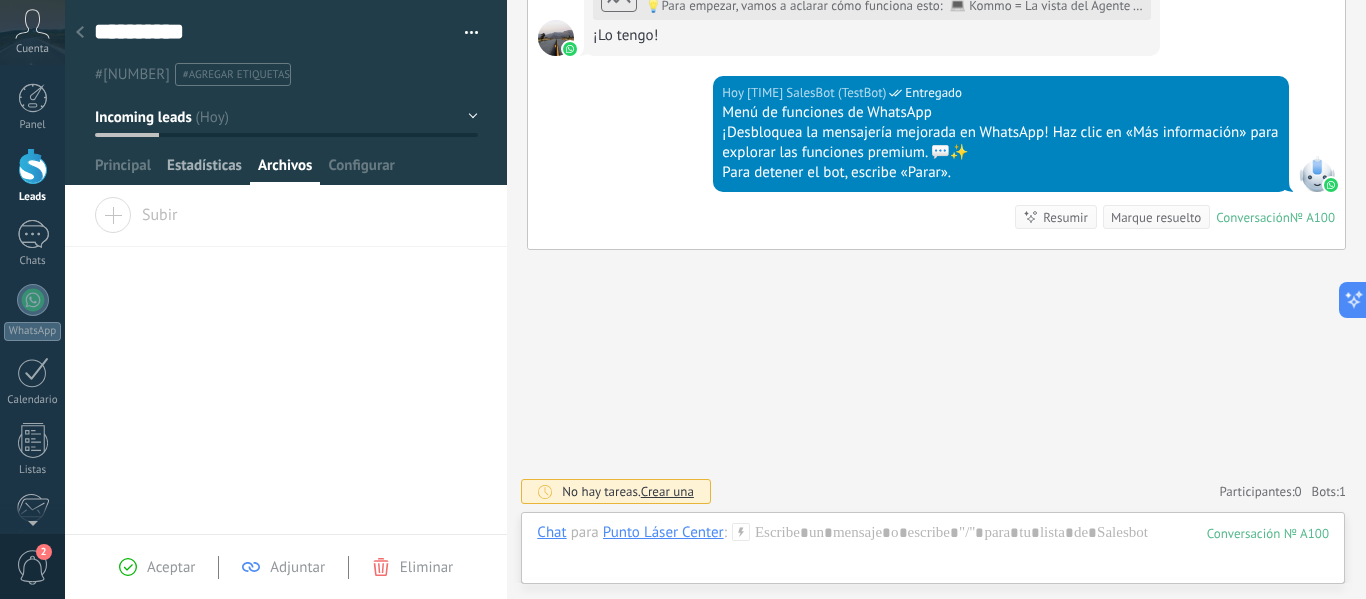 click on "Estadísticas" at bounding box center [123, 170] 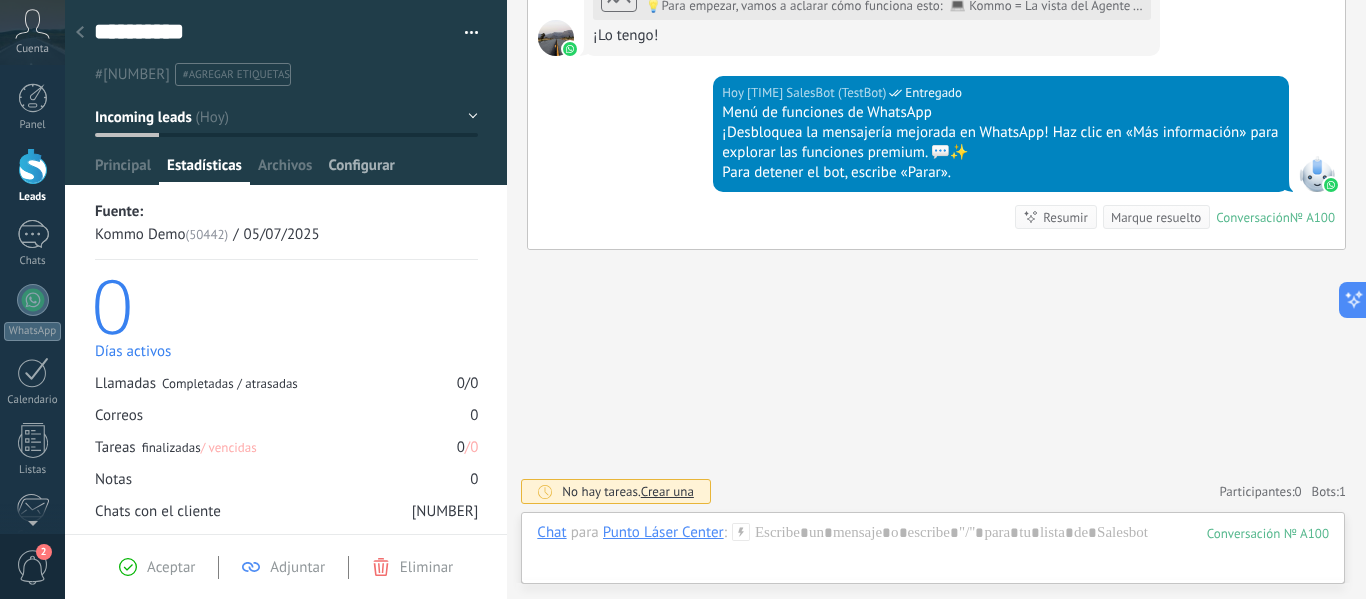 click on "Configurar" at bounding box center [123, 170] 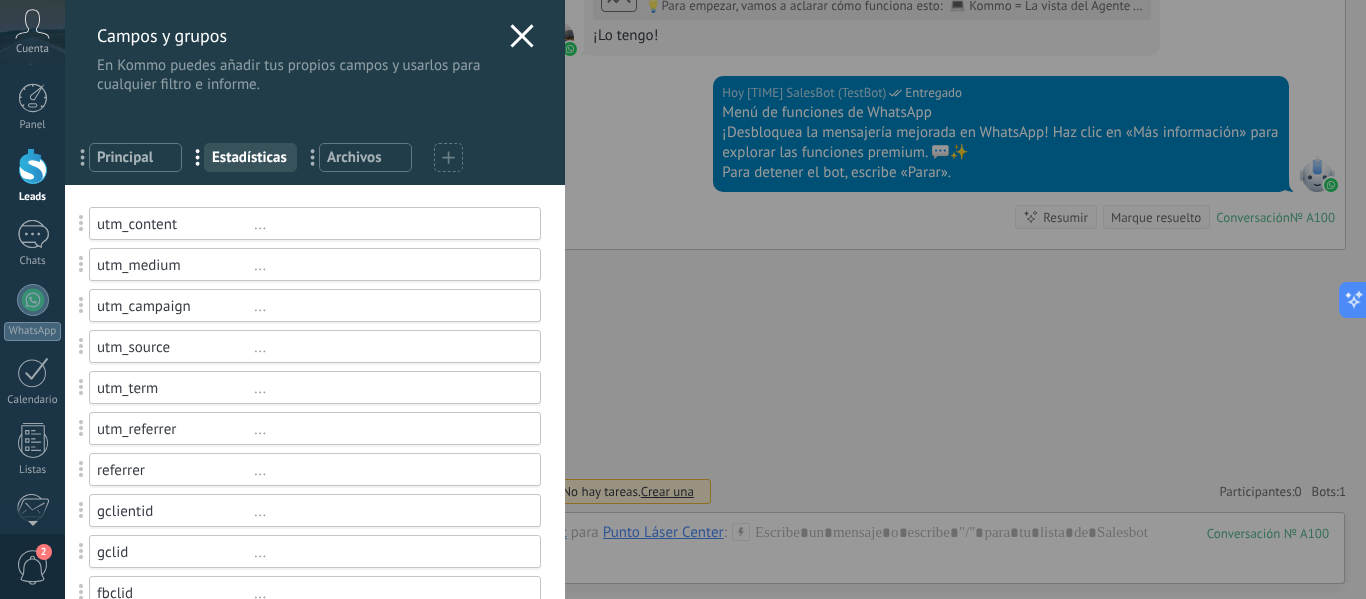 click at bounding box center [522, 36] 